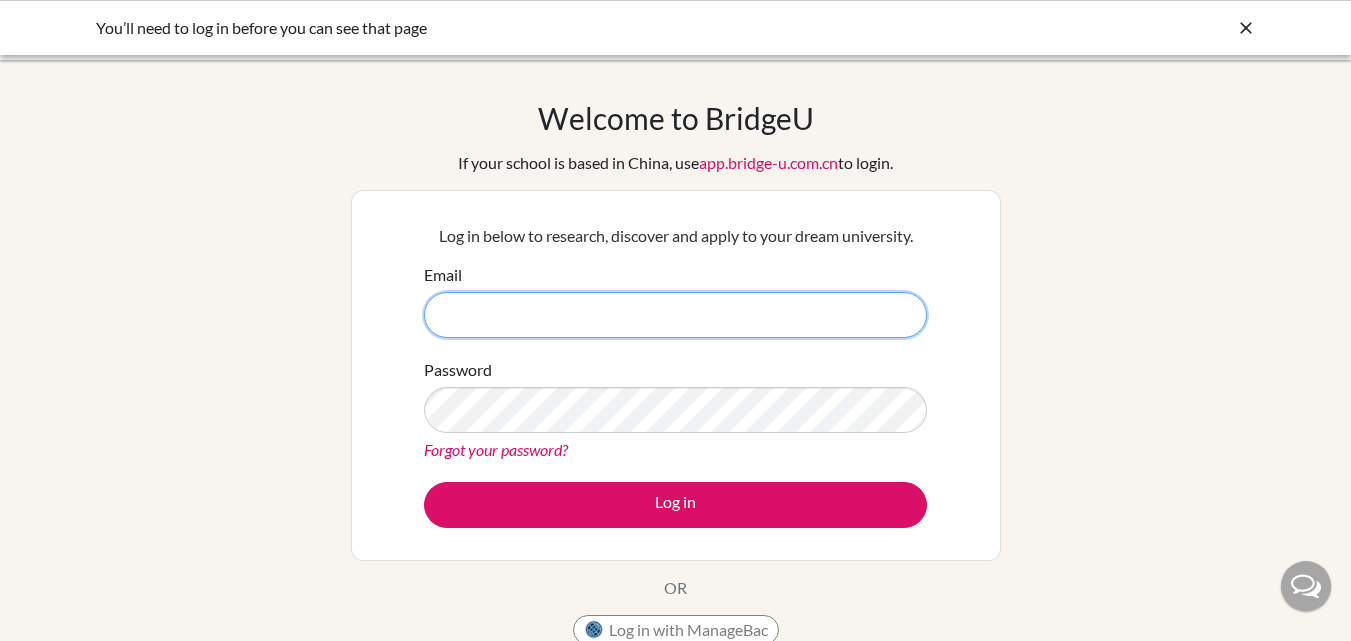 scroll, scrollTop: 0, scrollLeft: 0, axis: both 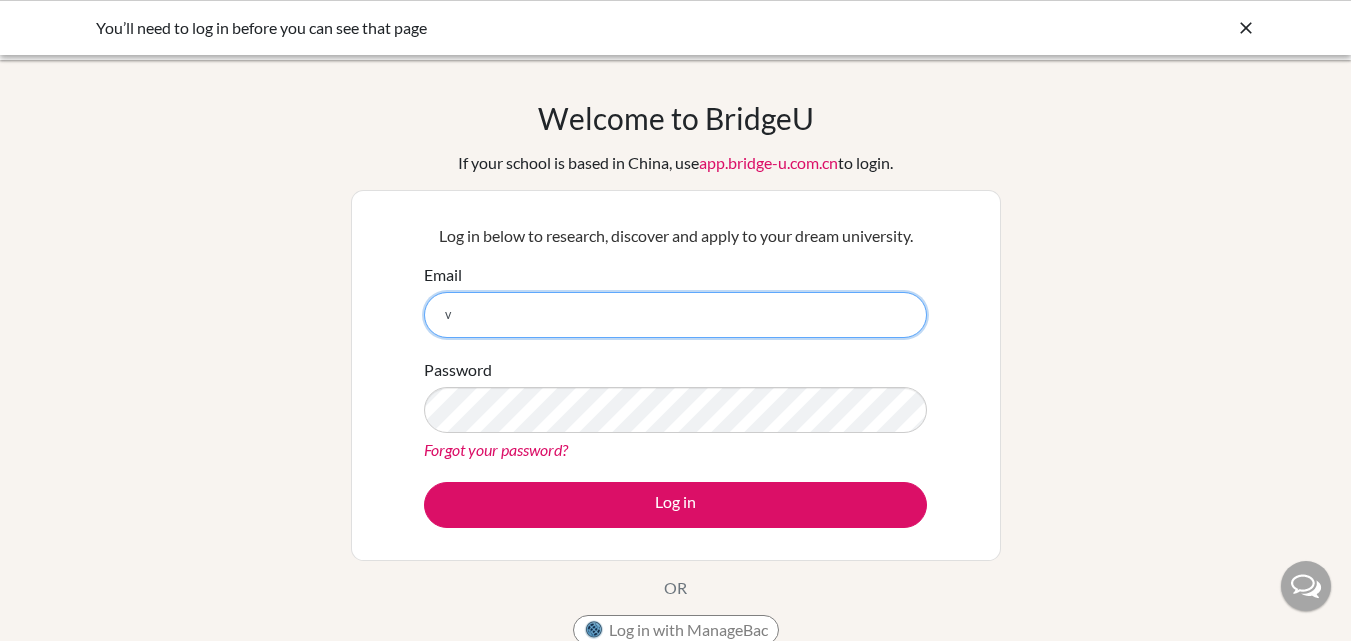 paste on "andana.murjani@emeraldheights.edu.in" 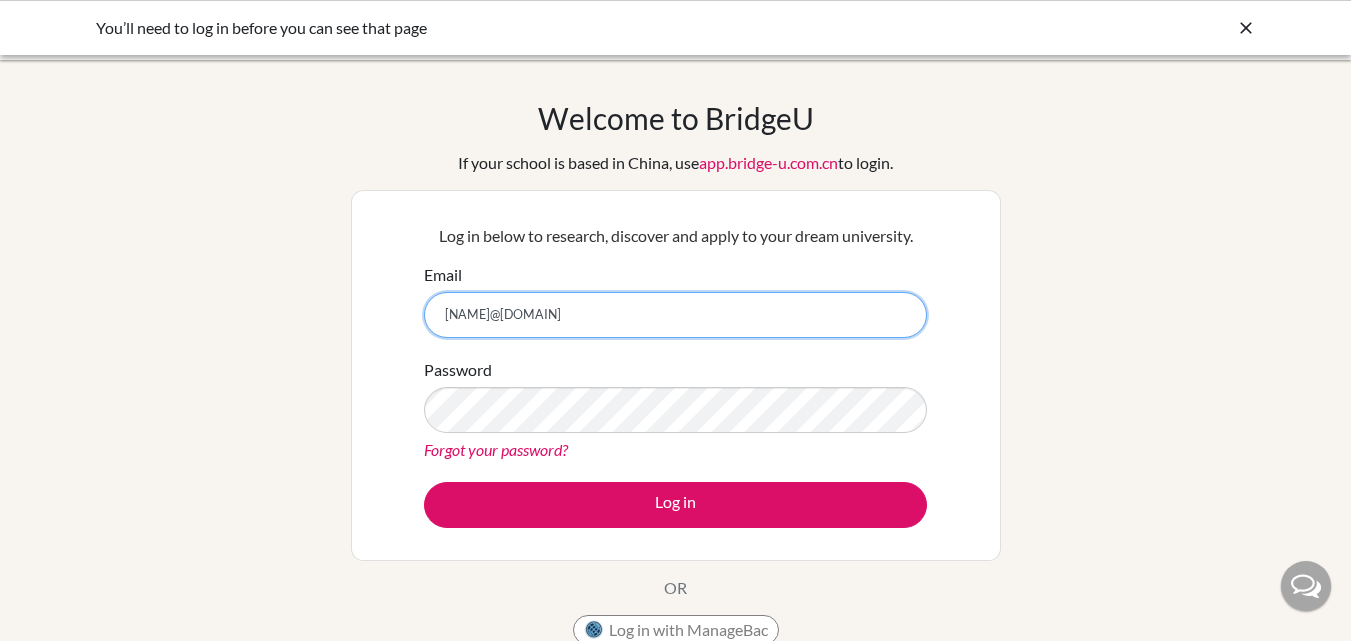 type on "[EMAIL]" 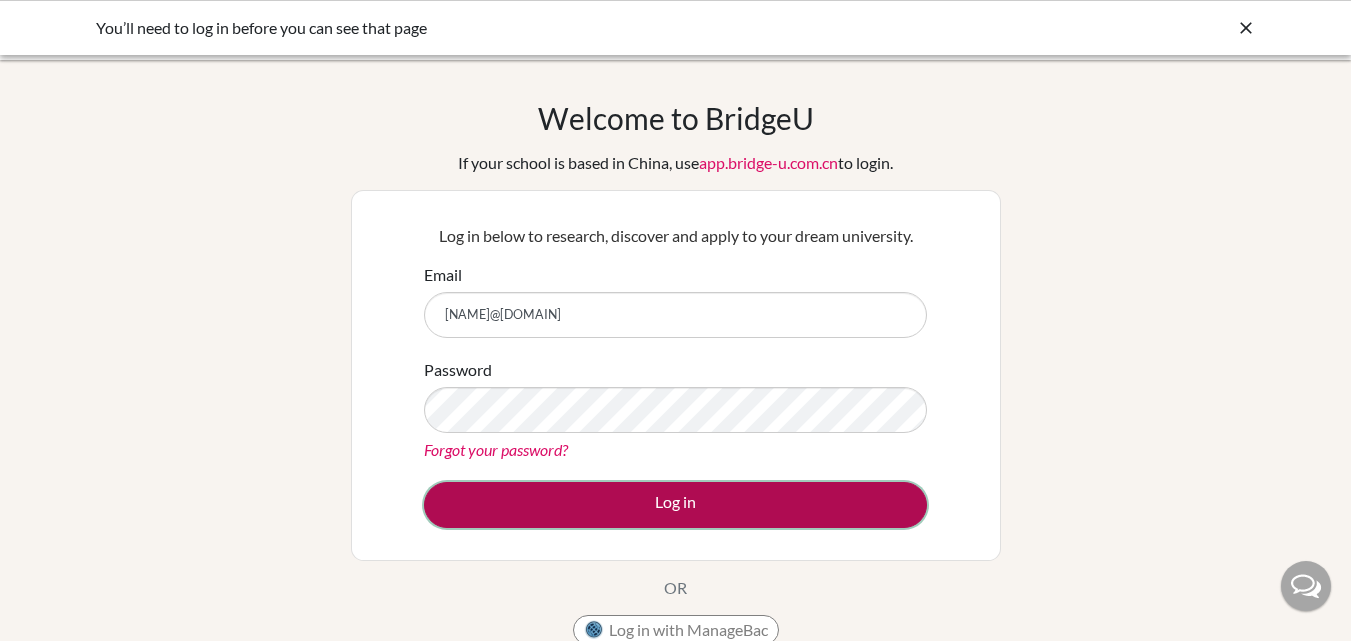 click on "Log in" at bounding box center [675, 505] 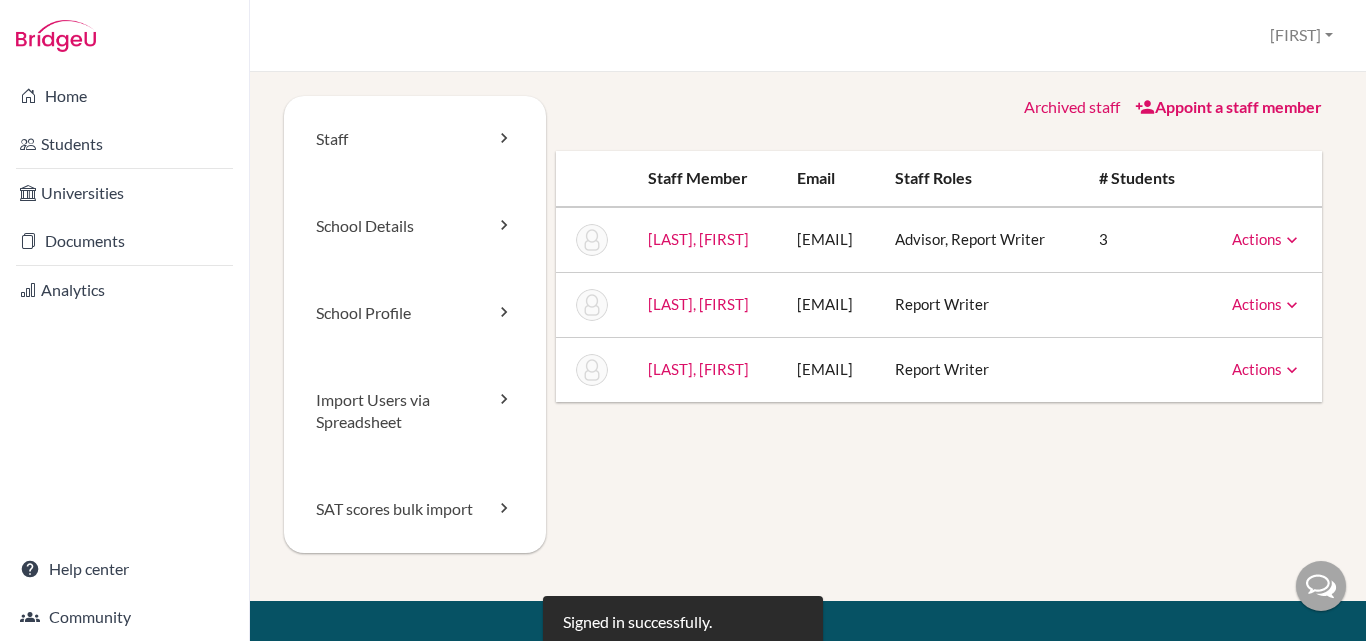 scroll, scrollTop: 0, scrollLeft: 0, axis: both 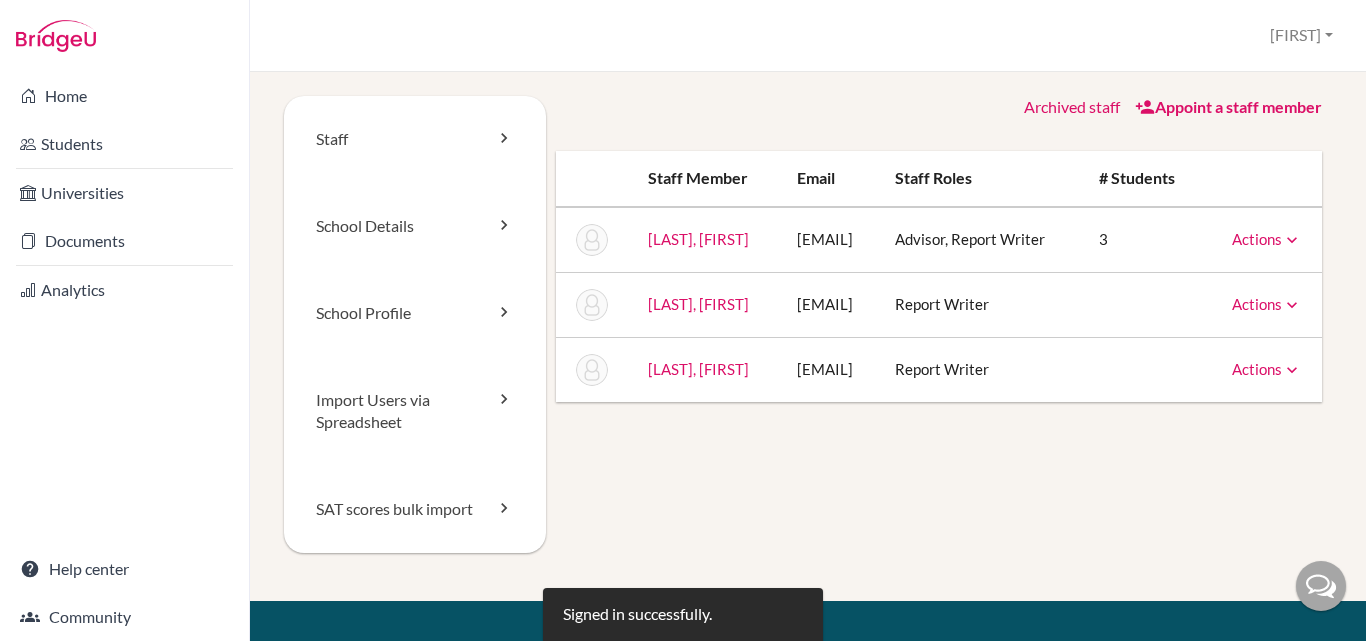 click on "Actions" at bounding box center [1267, 304] 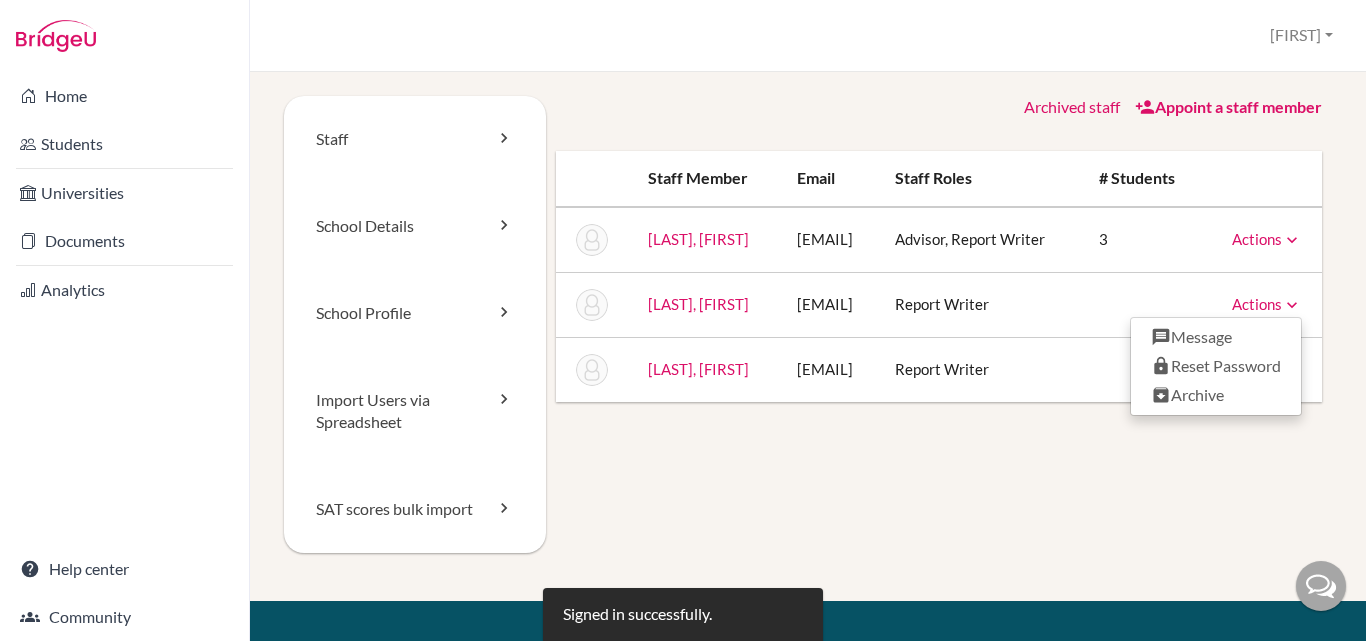 click on "Actions" at bounding box center (1267, 239) 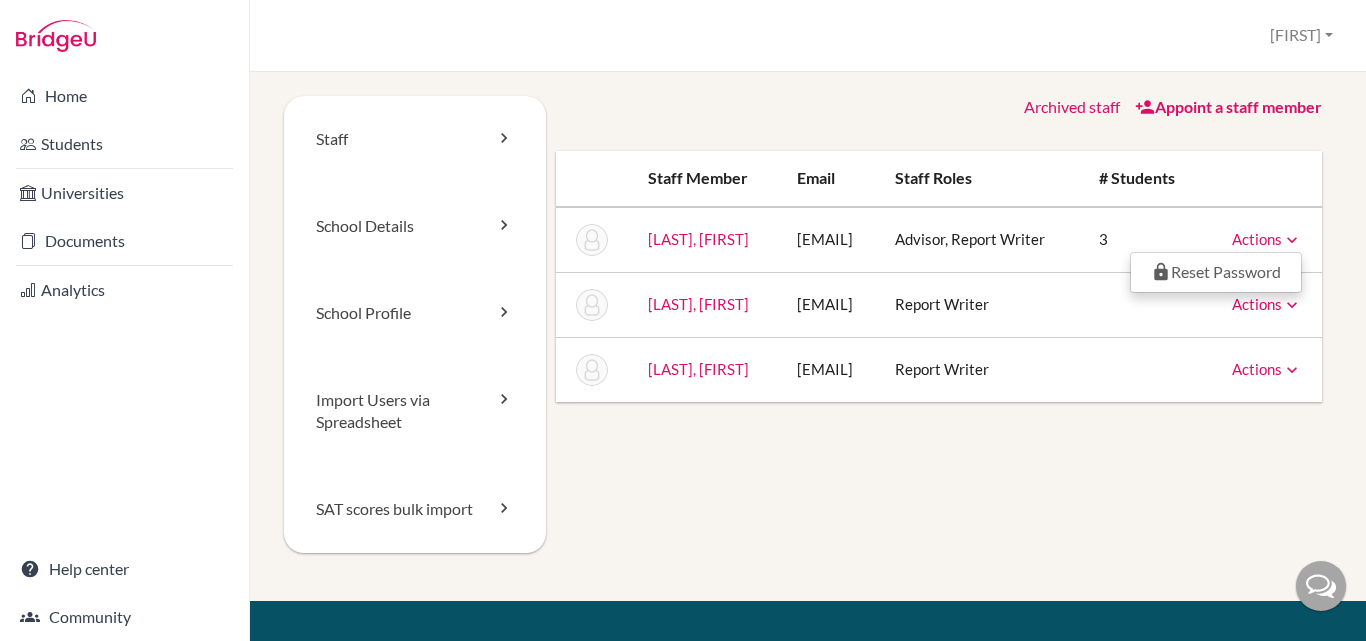 click on "Actions" at bounding box center (1267, 304) 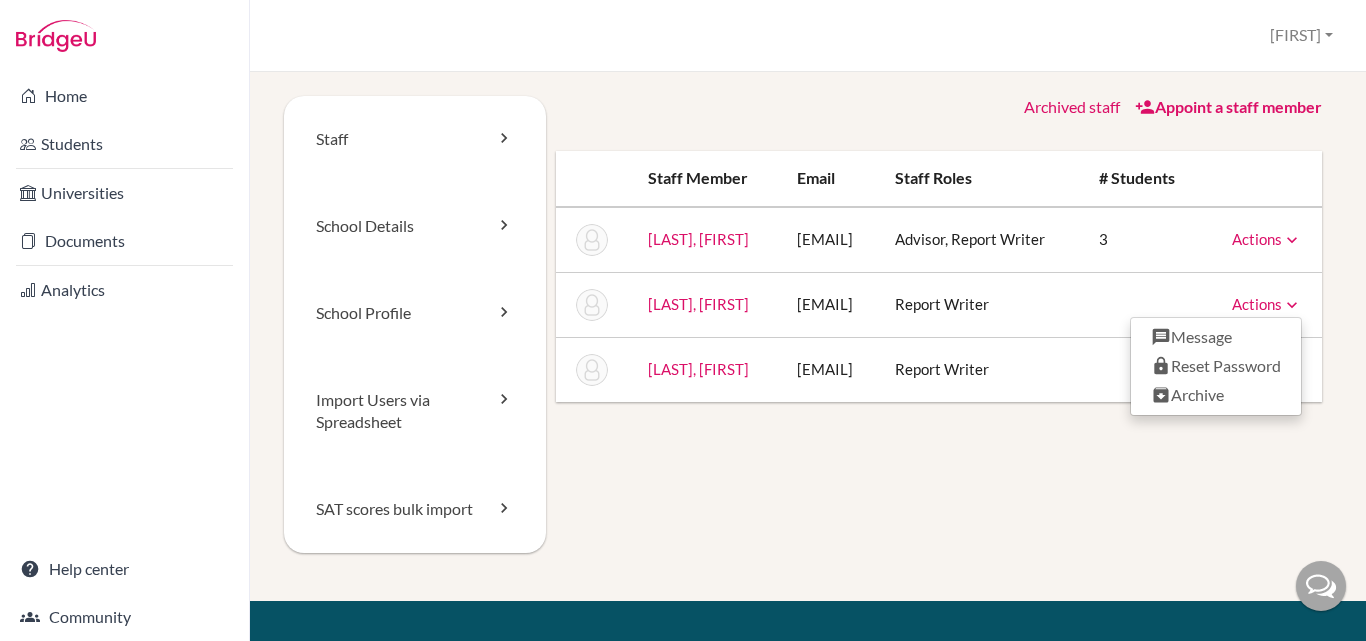 click on "Staff
School Details
School Profile
Import Users via Spreadsheet
SAT scores bulk import
Archived staff
Appoint a staff member
Staff member
Email
Staff roles
# students
Murjani, Vandana
vandana.murjani@emeraldheights.edu.in
Advisor, Report Writer
3
Actions
Reset Password
Pande, Sunita
sunita.pande@emeraldheights.edu.in
Report Writer
Actions
Message
Reset Password
Archive
Ramani, Kanishka
kanishka.ramani@emeraldheights.edu.in
Report Writer
Actions
Message
Reset Password
Archive" at bounding box center [808, 348] 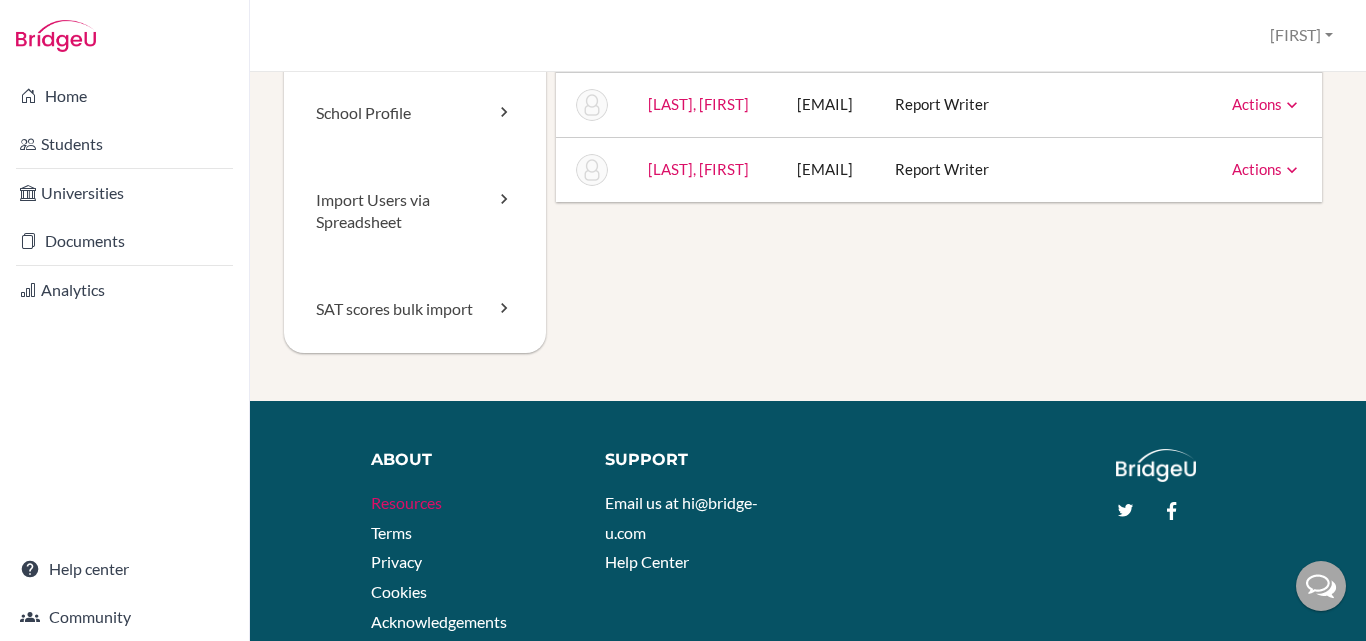 scroll, scrollTop: 0, scrollLeft: 0, axis: both 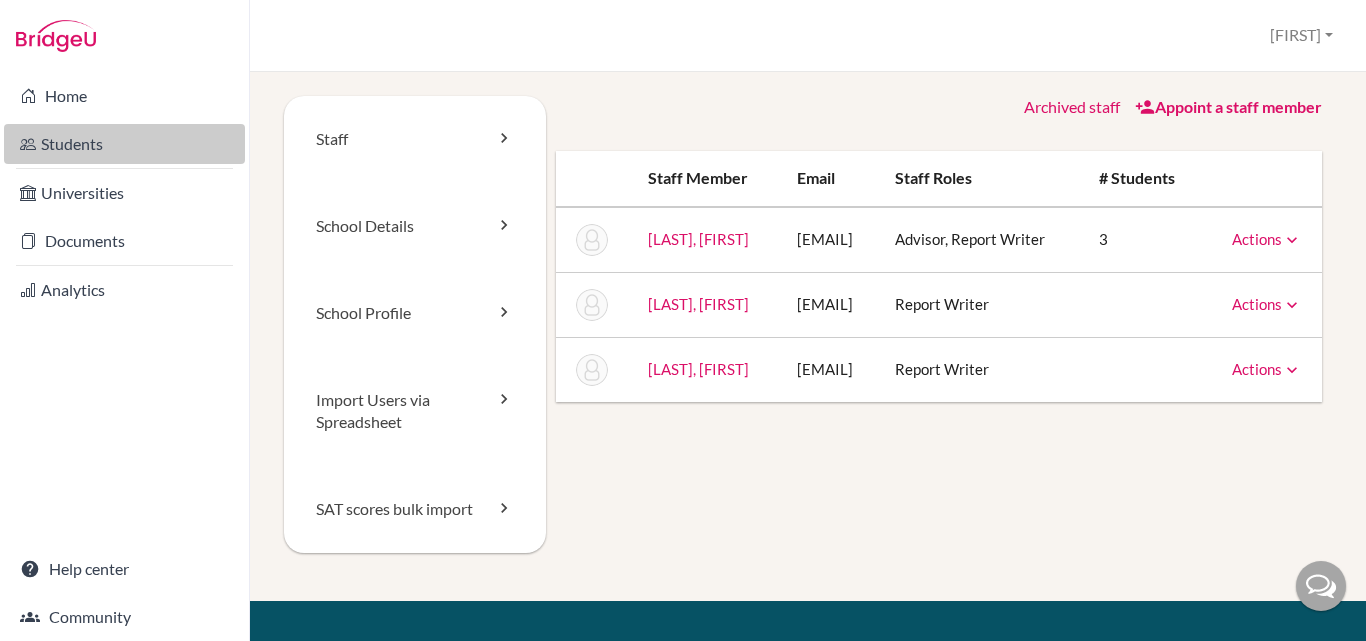 click on "Students" at bounding box center (124, 144) 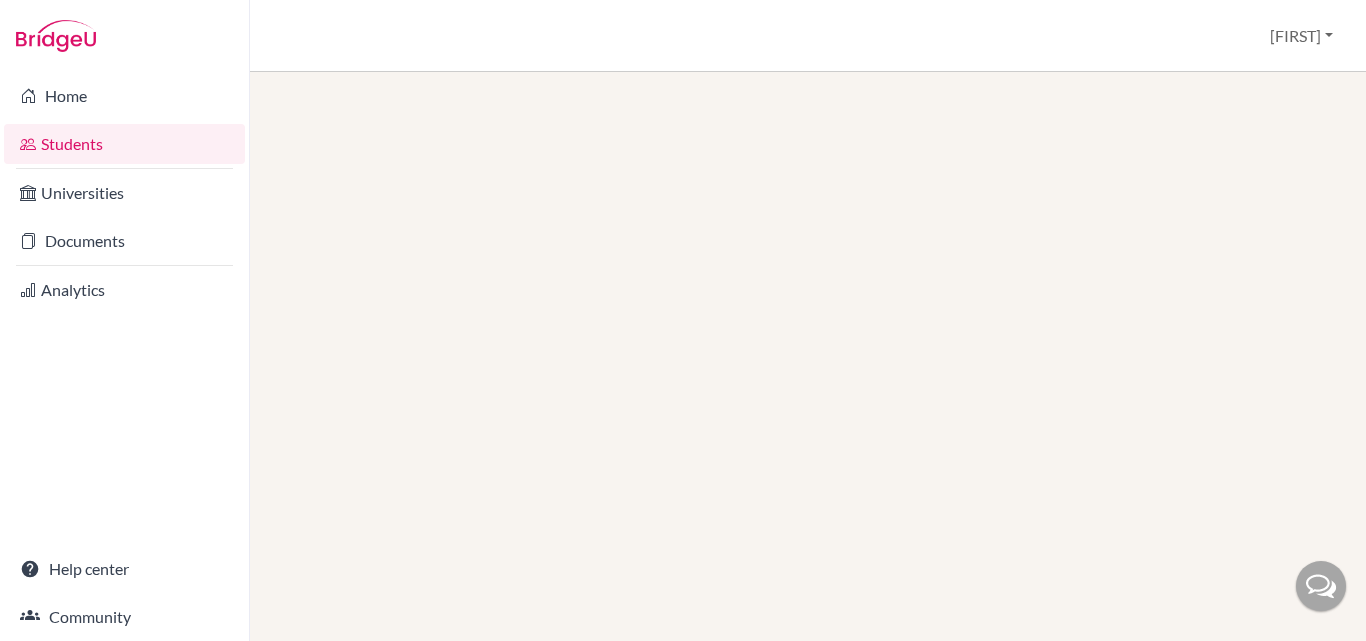 scroll, scrollTop: 0, scrollLeft: 0, axis: both 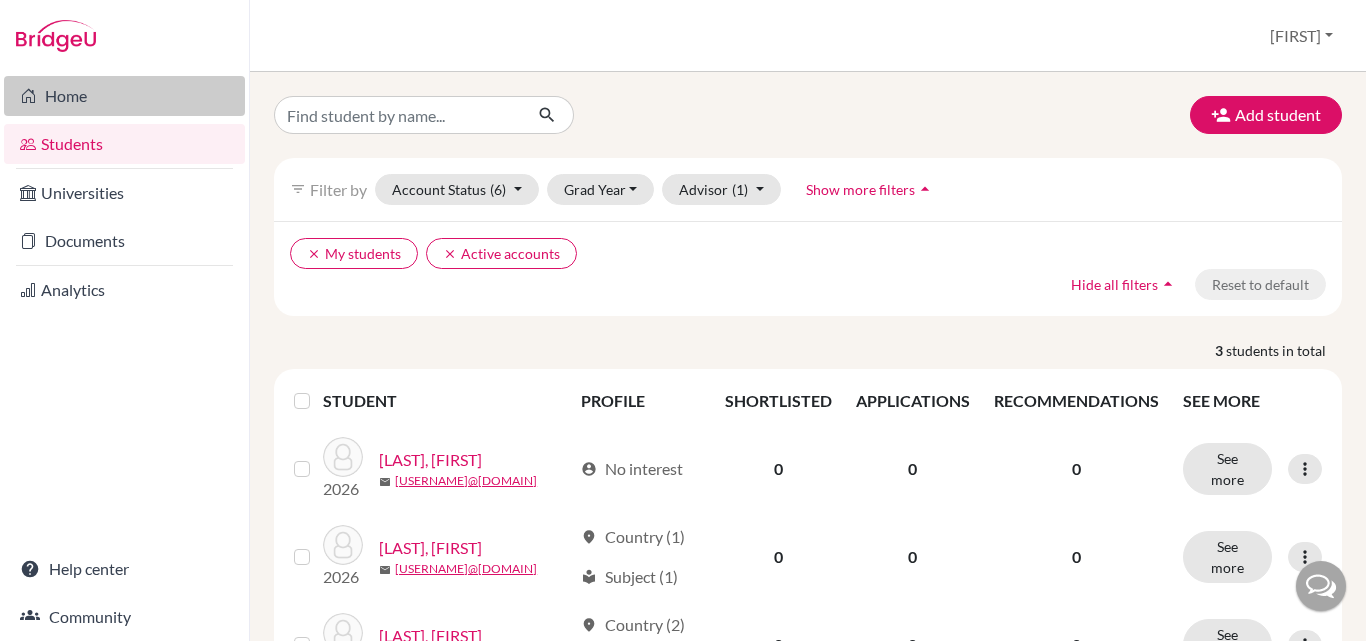 click on "Home" at bounding box center [124, 96] 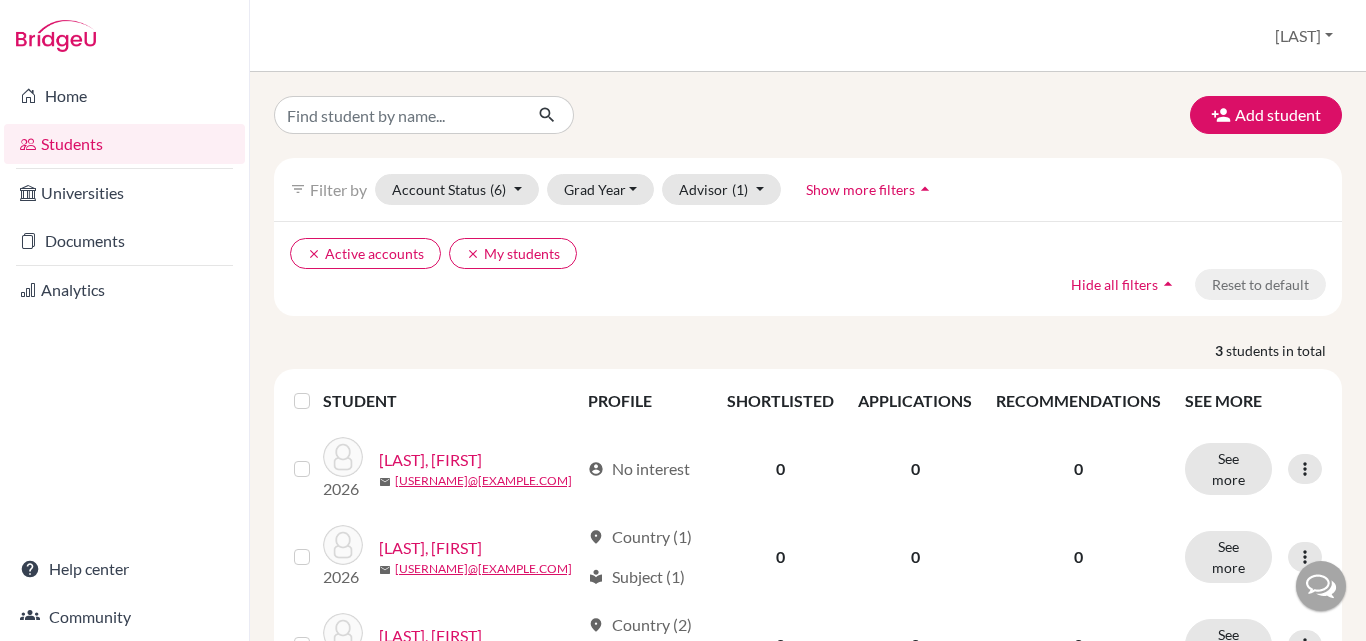 scroll, scrollTop: 0, scrollLeft: 0, axis: both 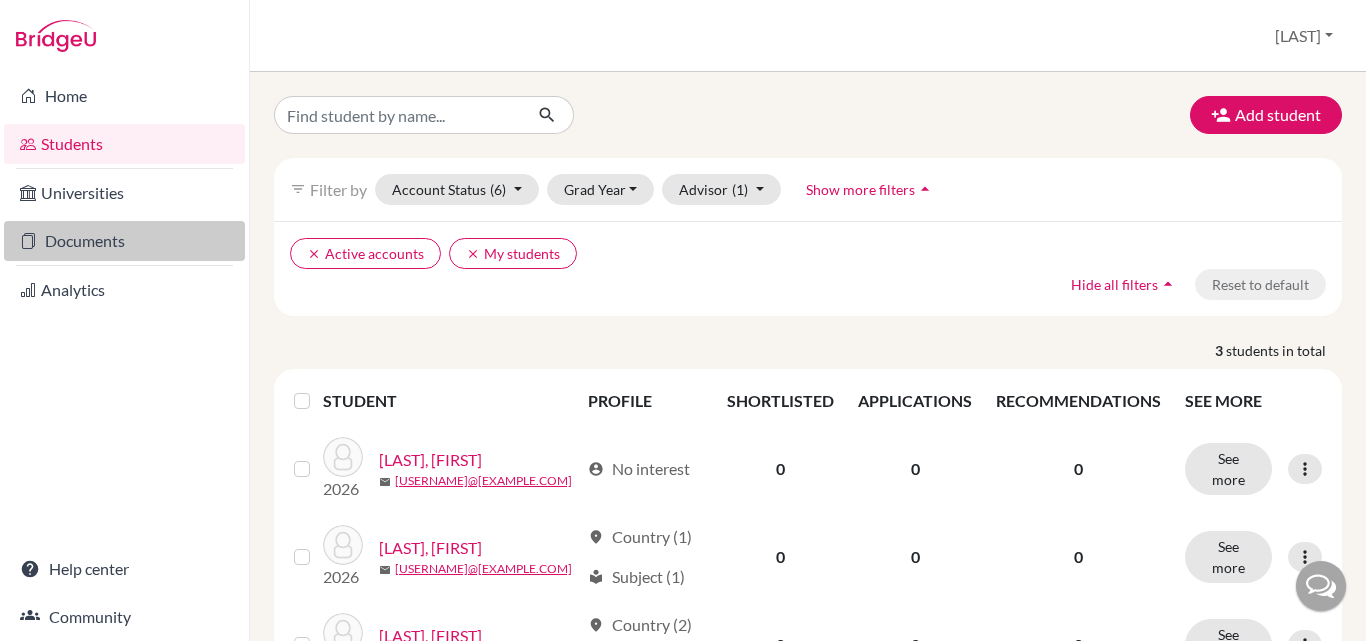 click on "Documents" at bounding box center (124, 241) 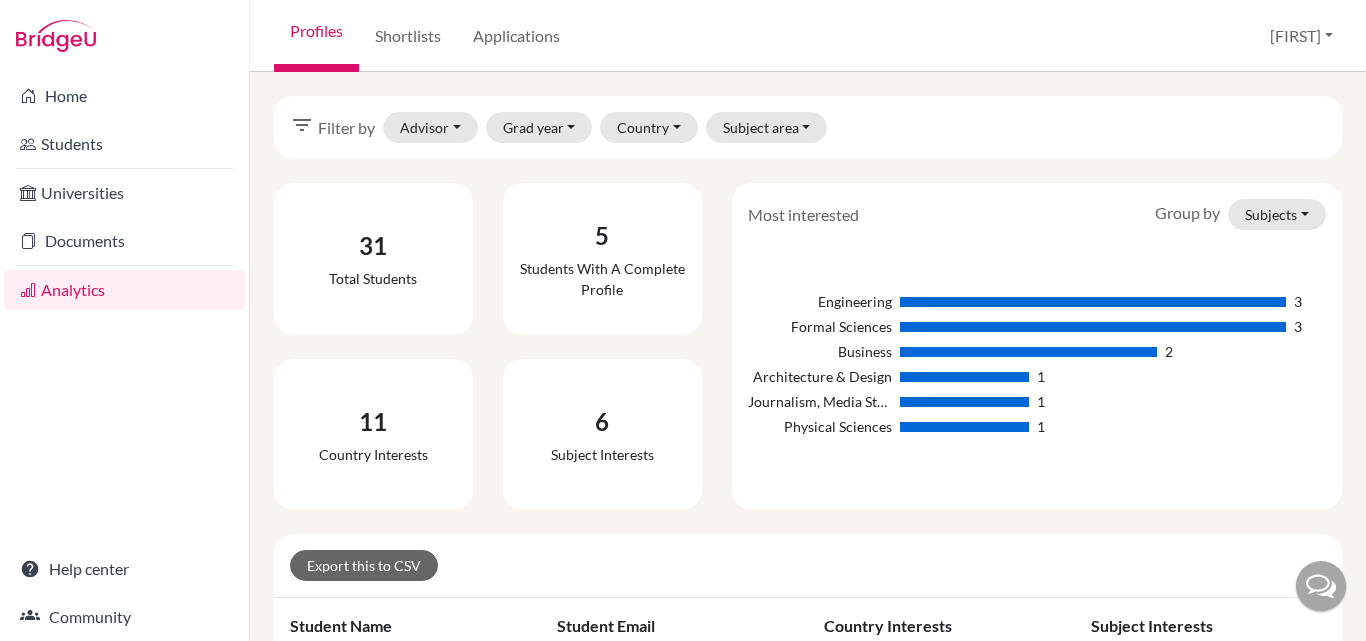 scroll, scrollTop: 0, scrollLeft: 0, axis: both 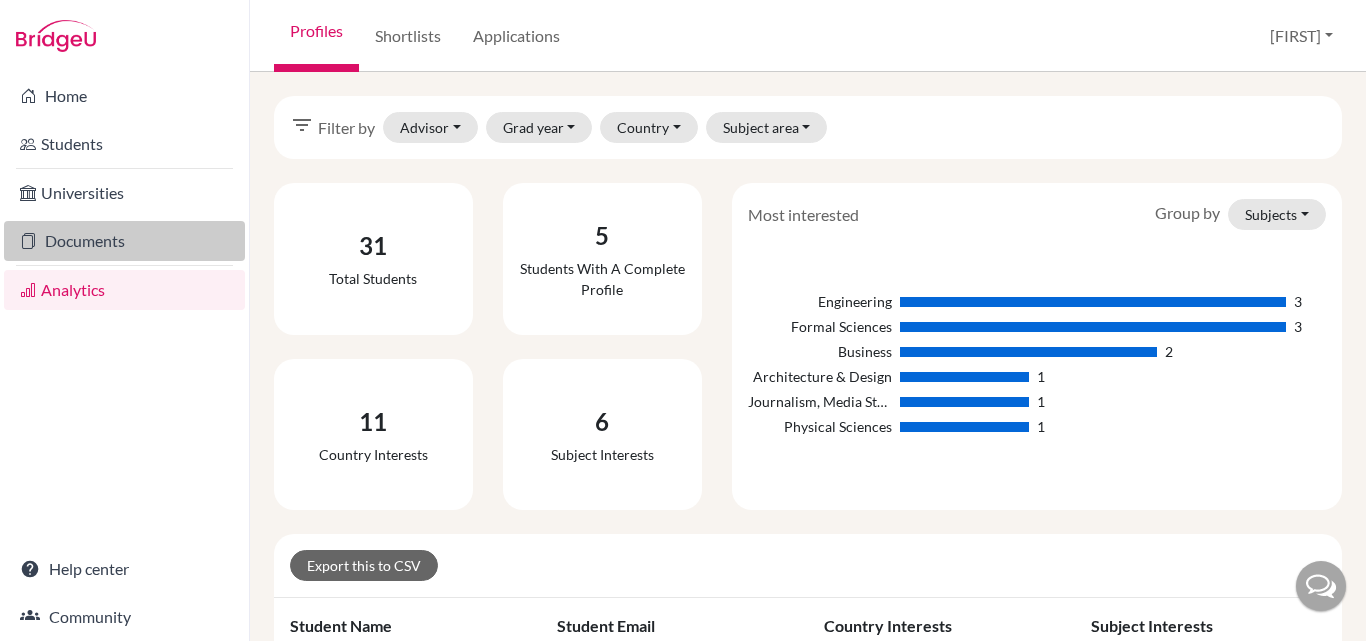 click on "Documents" at bounding box center [124, 241] 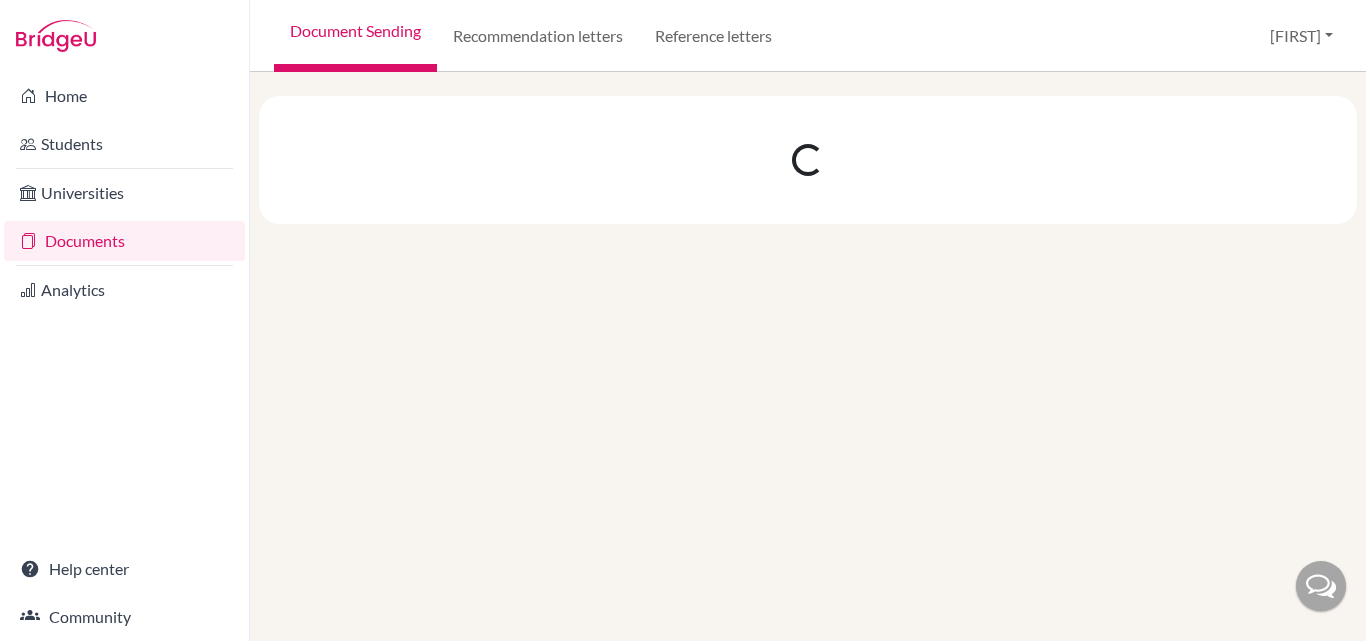 scroll, scrollTop: 0, scrollLeft: 0, axis: both 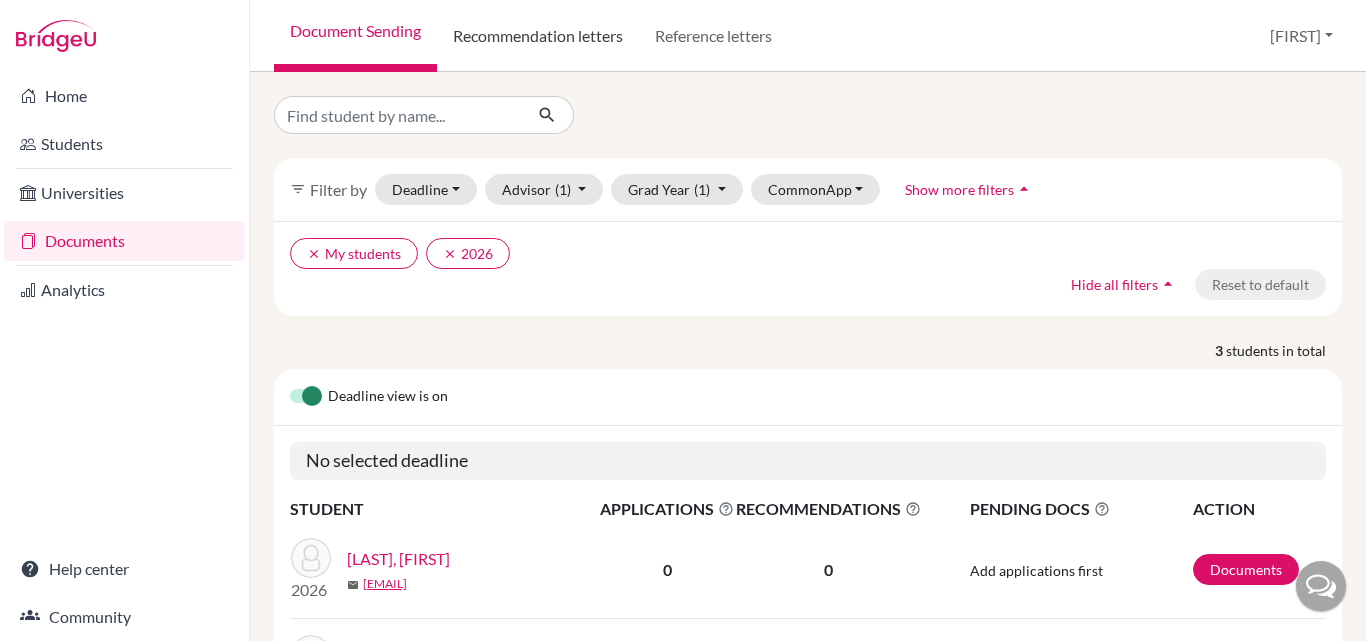 click on "Recommendation letters" at bounding box center [538, 36] 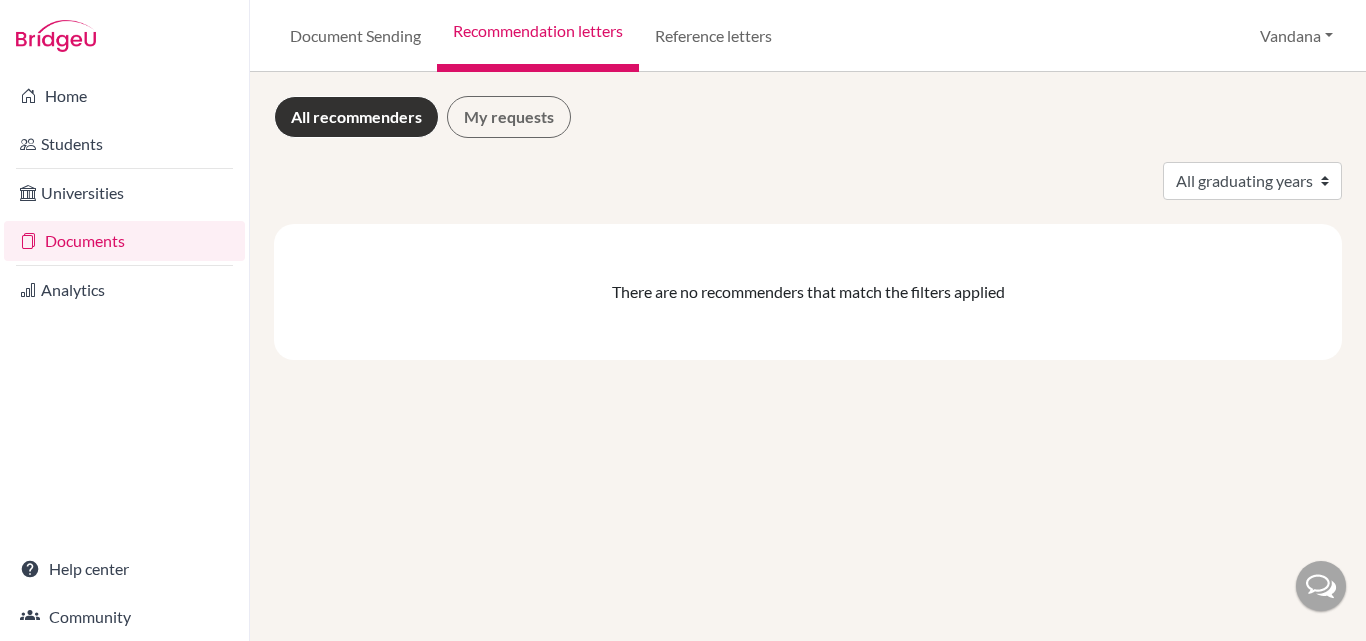 scroll, scrollTop: 0, scrollLeft: 0, axis: both 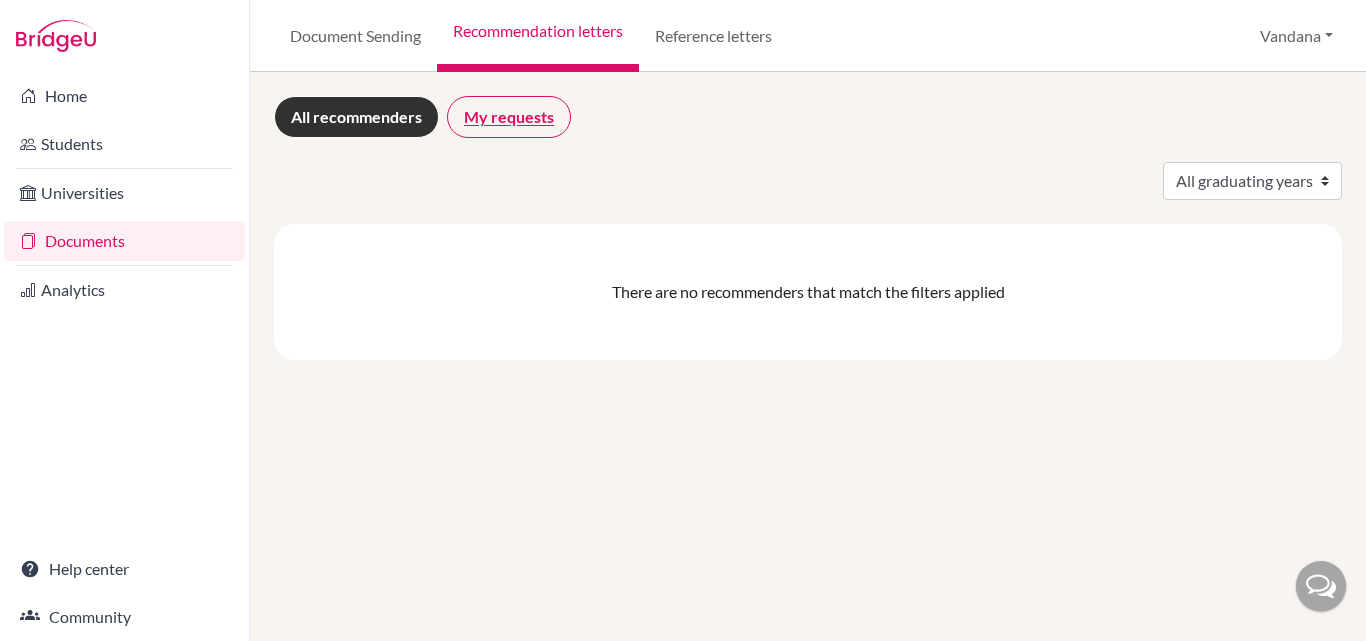 click on "My requests" at bounding box center (509, 117) 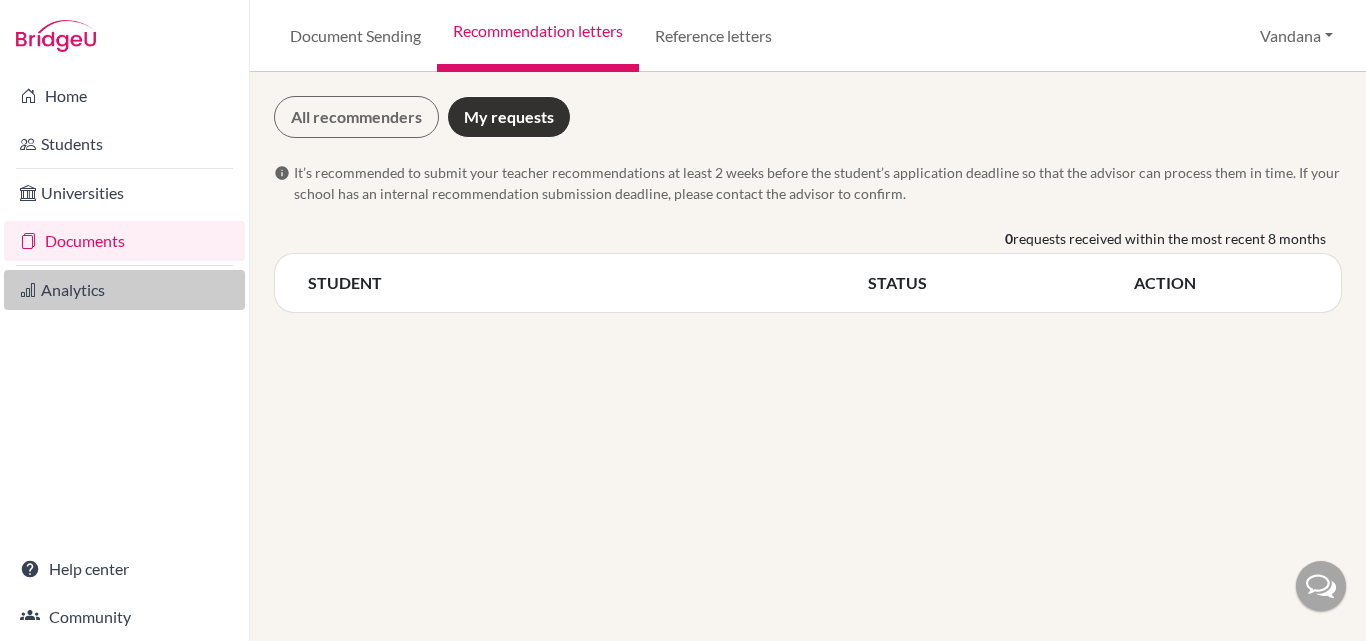 click on "Analytics" at bounding box center (124, 290) 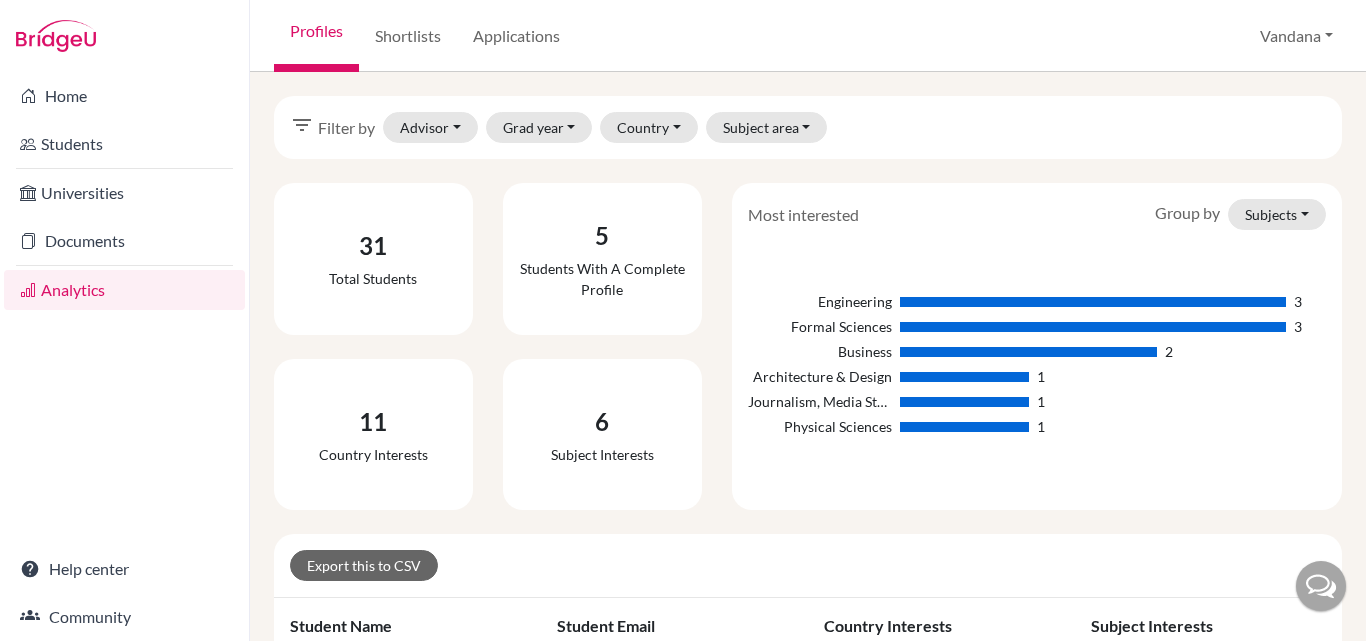 scroll, scrollTop: 0, scrollLeft: 0, axis: both 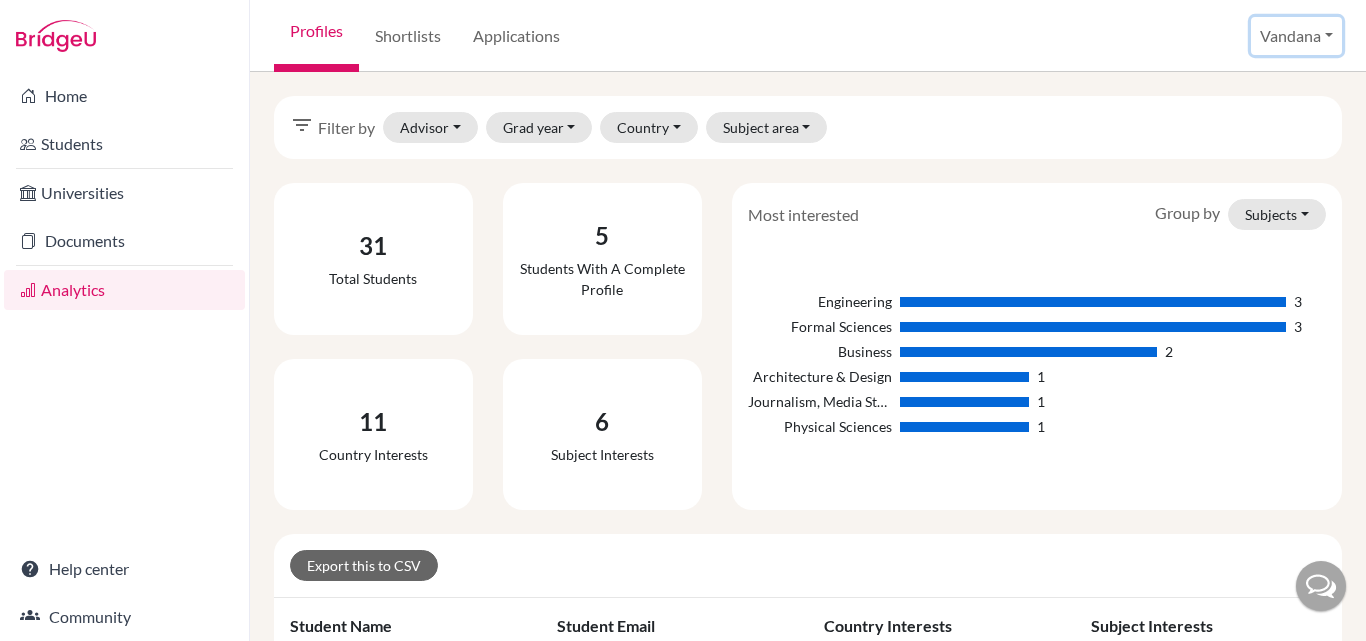 click on "Vandana" at bounding box center [1296, 36] 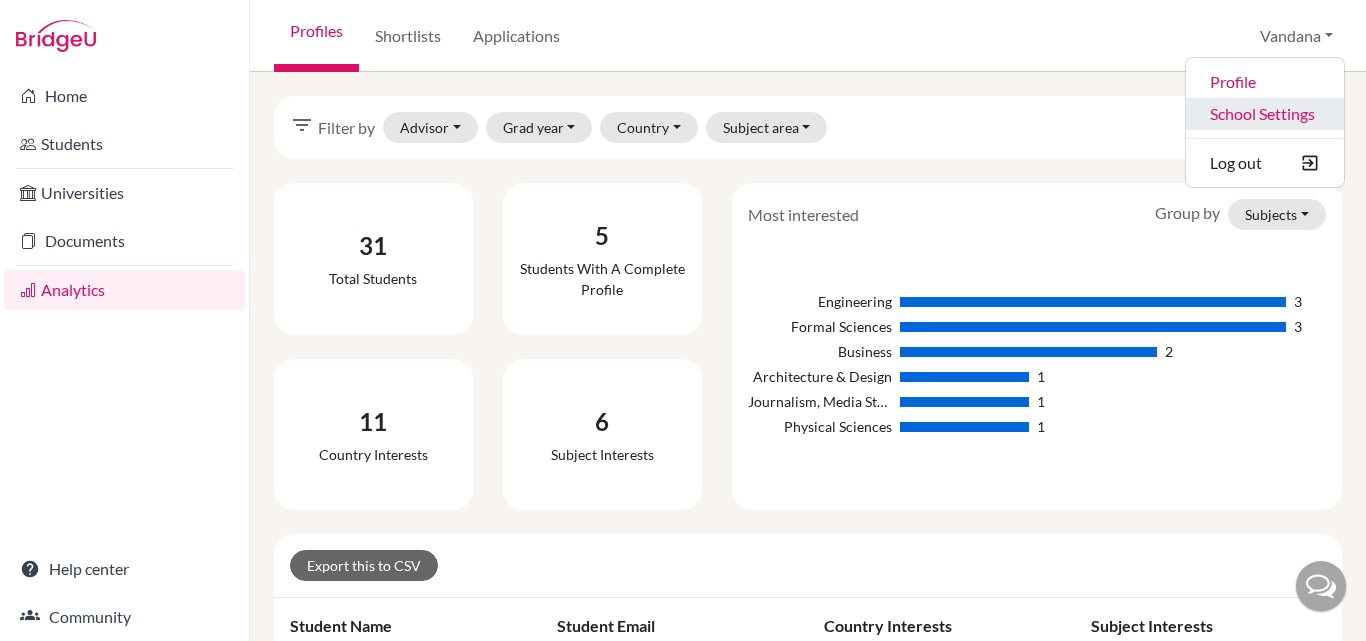 click on "School Settings" at bounding box center (1265, 114) 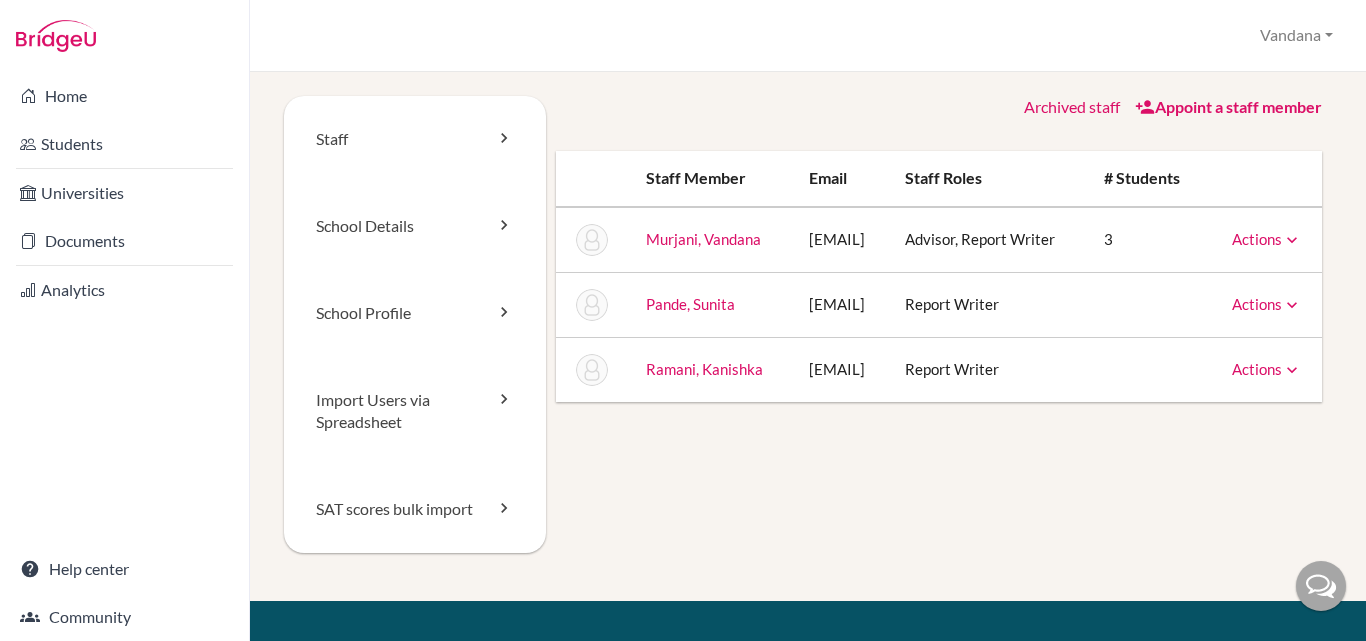 scroll, scrollTop: 0, scrollLeft: 0, axis: both 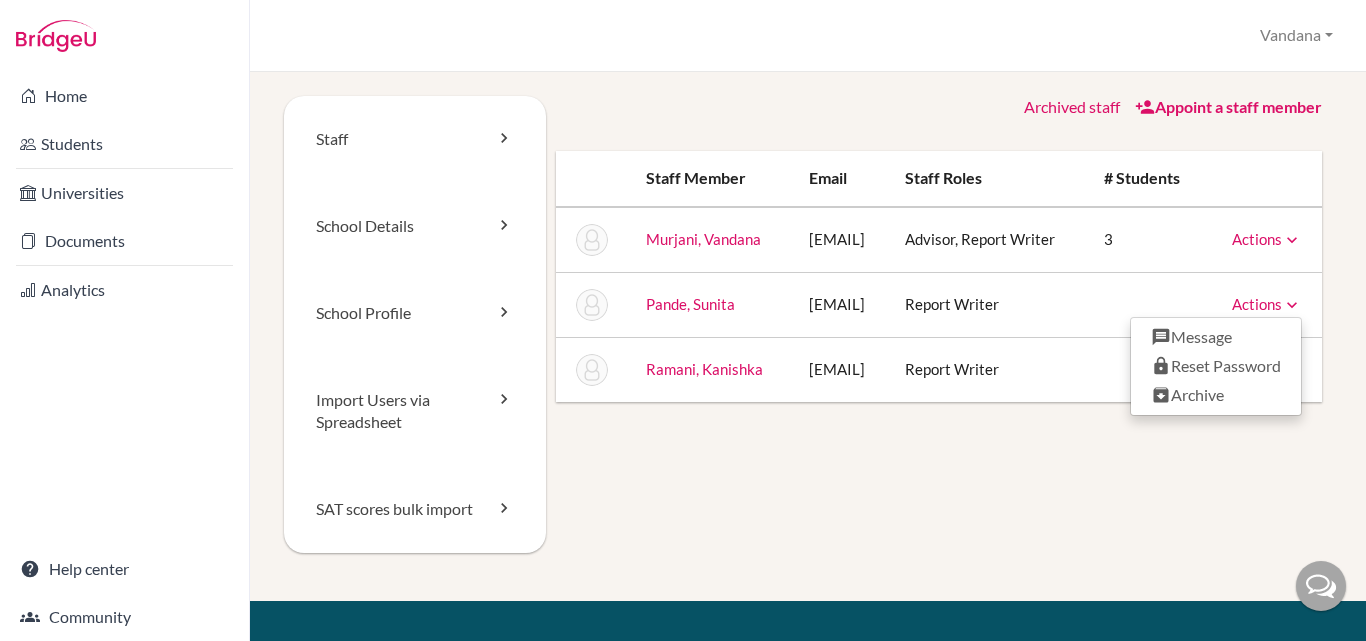 click on "Actions" at bounding box center [1267, 239] 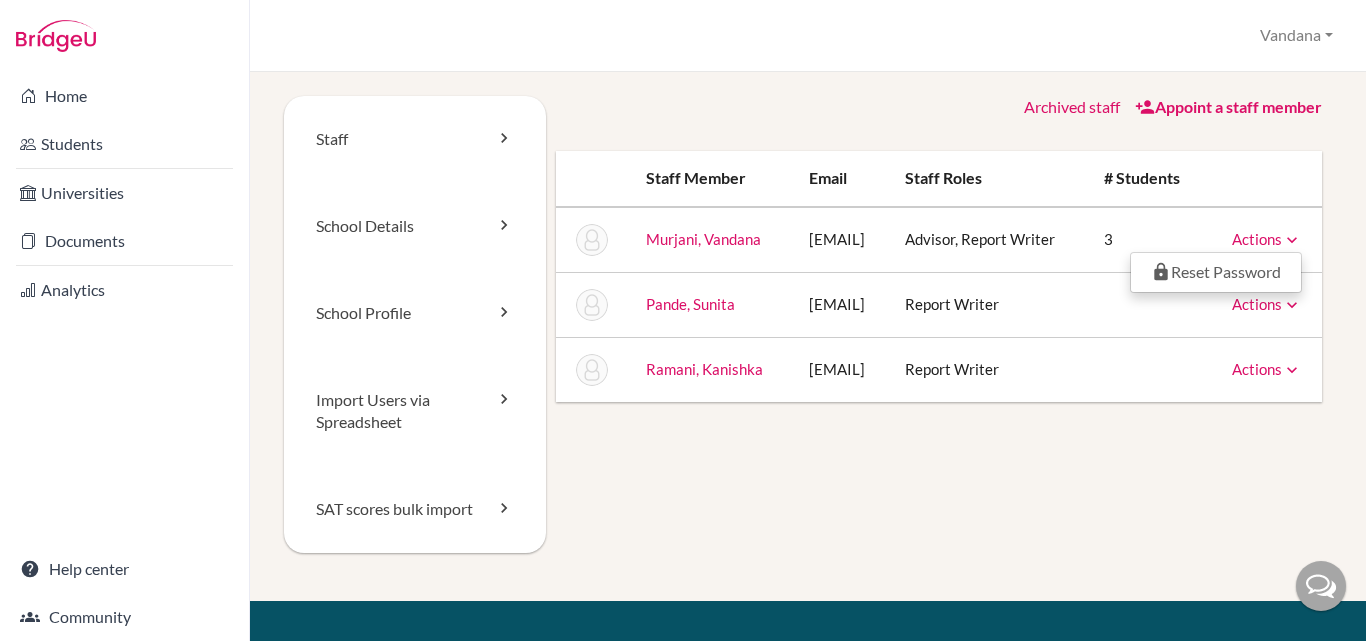 click on "Staff
School Details
School Profile
Import Users via Spreadsheet
SAT scores bulk import
Archived staff
Appoint a staff member
Staff member
Email
Staff roles
# students
[LAST], [FIRST]
[EMAIL]
Advisor, Report Writer
3
Actions
Reset Password
[LAST], [FIRST]
[EMAIL]
Report Writer
Actions
Message
Reset Password
Archive
[LAST], [FIRST]
[EMAIL]
Report Writer
Actions
Message
Reset Password
Archive" at bounding box center [808, 348] 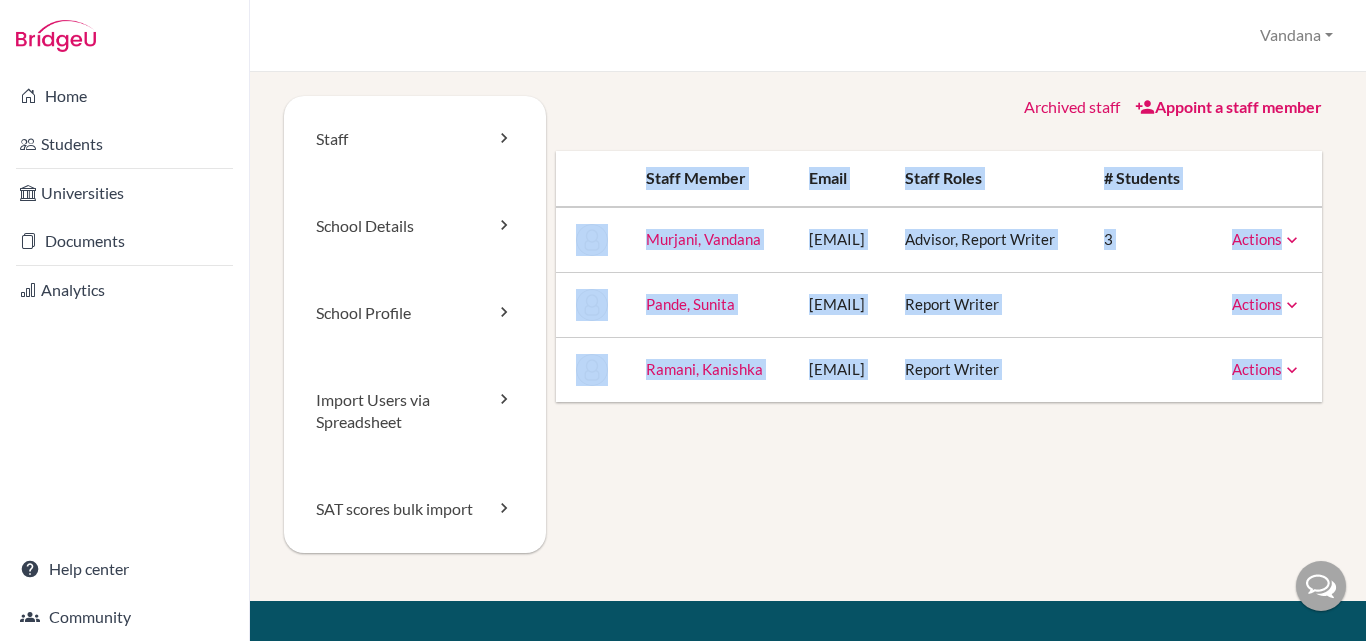 click on "Staff
School Details
School Profile
Import Users via Spreadsheet
SAT scores bulk import
Archived staff
Appoint a staff member
Staff member
Email
Staff roles
# students
[LAST], [FIRST]
[EMAIL]
Advisor, Report Writer
3
Actions
Reset Password
[LAST], [FIRST]
[EMAIL]
Report Writer
Actions
Message
Reset Password
Archive
[LAST], [FIRST]
[EMAIL]
Report Writer
Actions
Message
Reset Password
Archive" at bounding box center [808, 348] 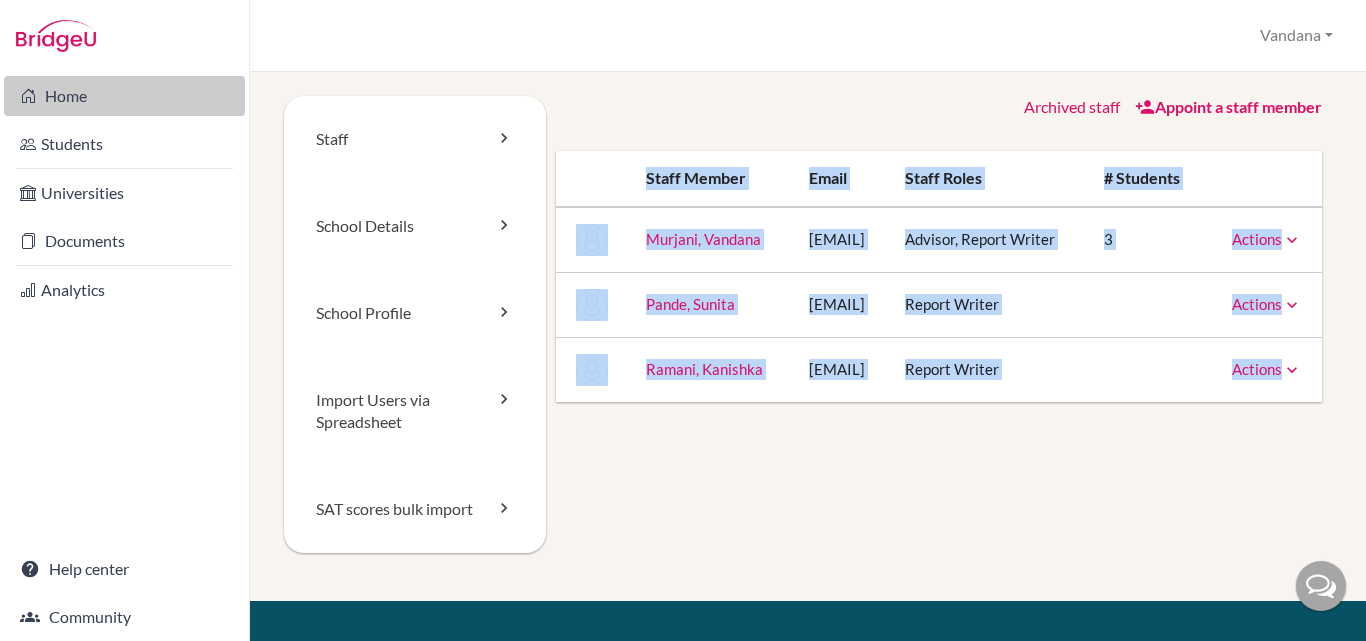 click on "Home" at bounding box center (124, 96) 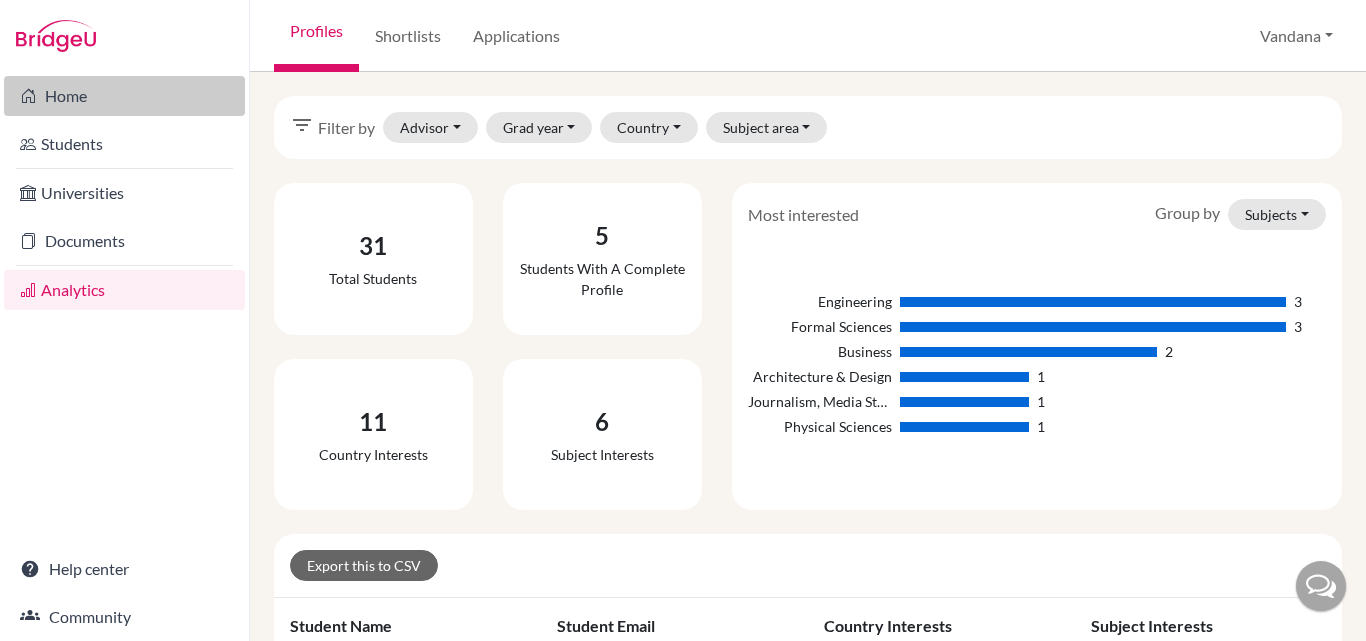 scroll, scrollTop: 0, scrollLeft: 0, axis: both 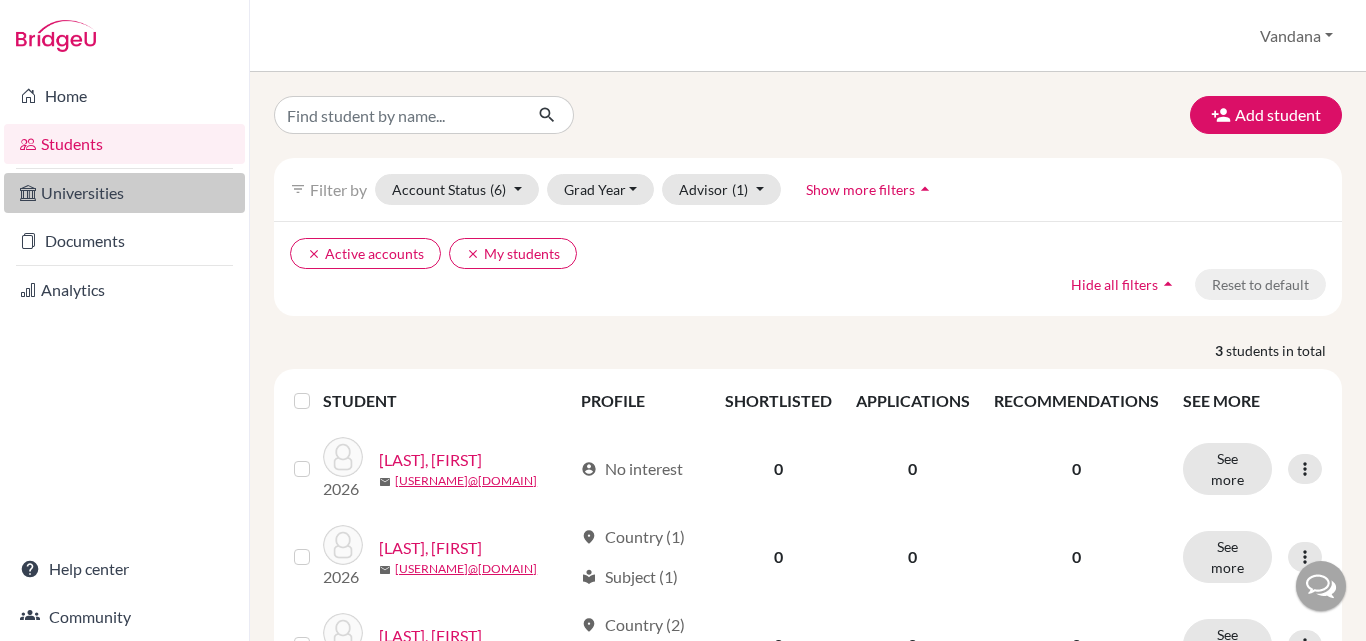 click on "Universities" at bounding box center [124, 193] 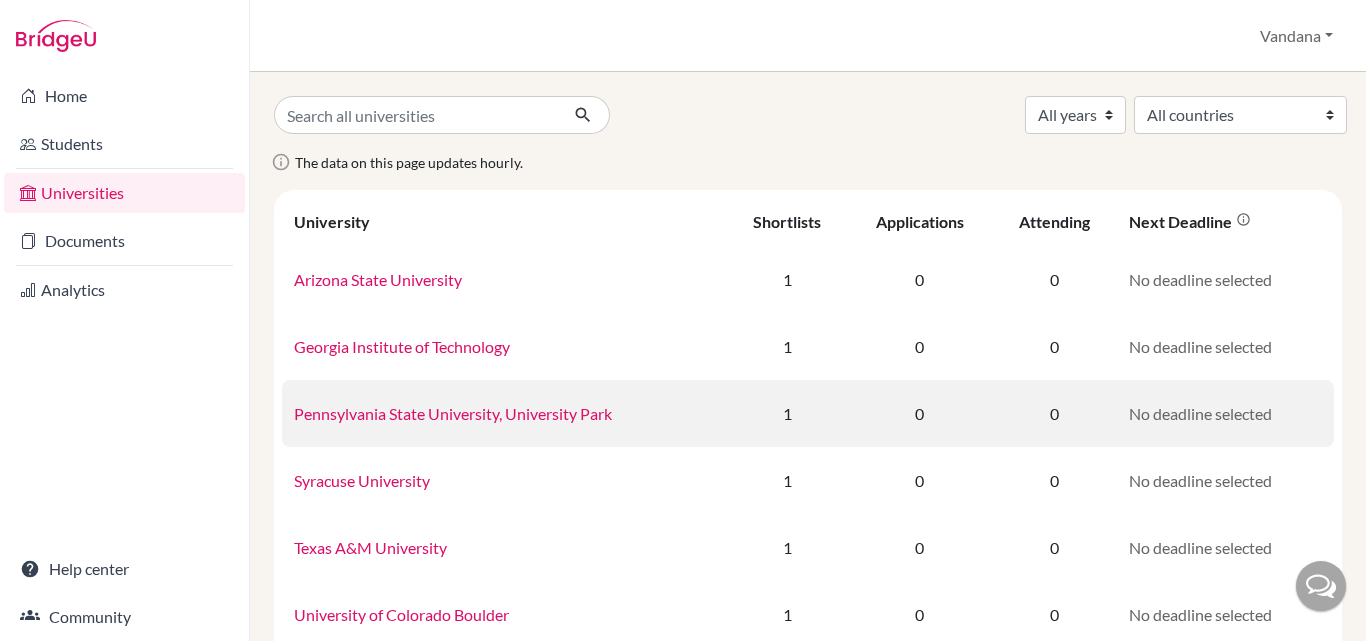 scroll, scrollTop: 0, scrollLeft: 0, axis: both 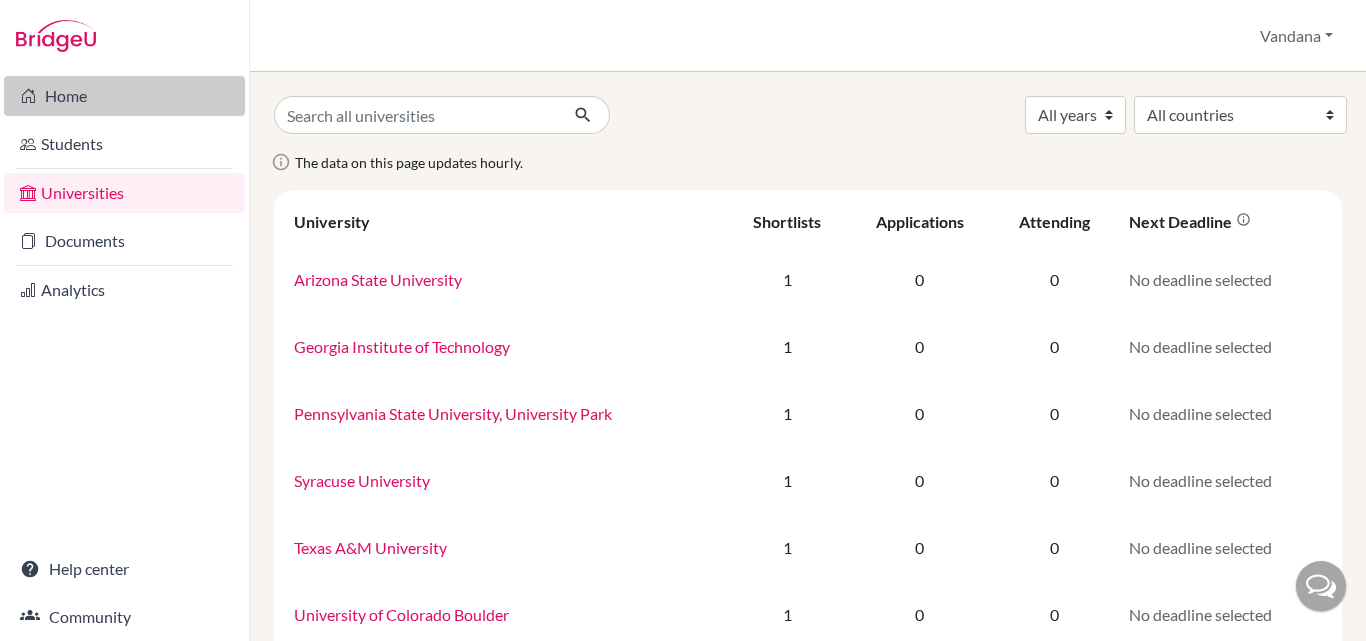 click on "Home" at bounding box center (124, 96) 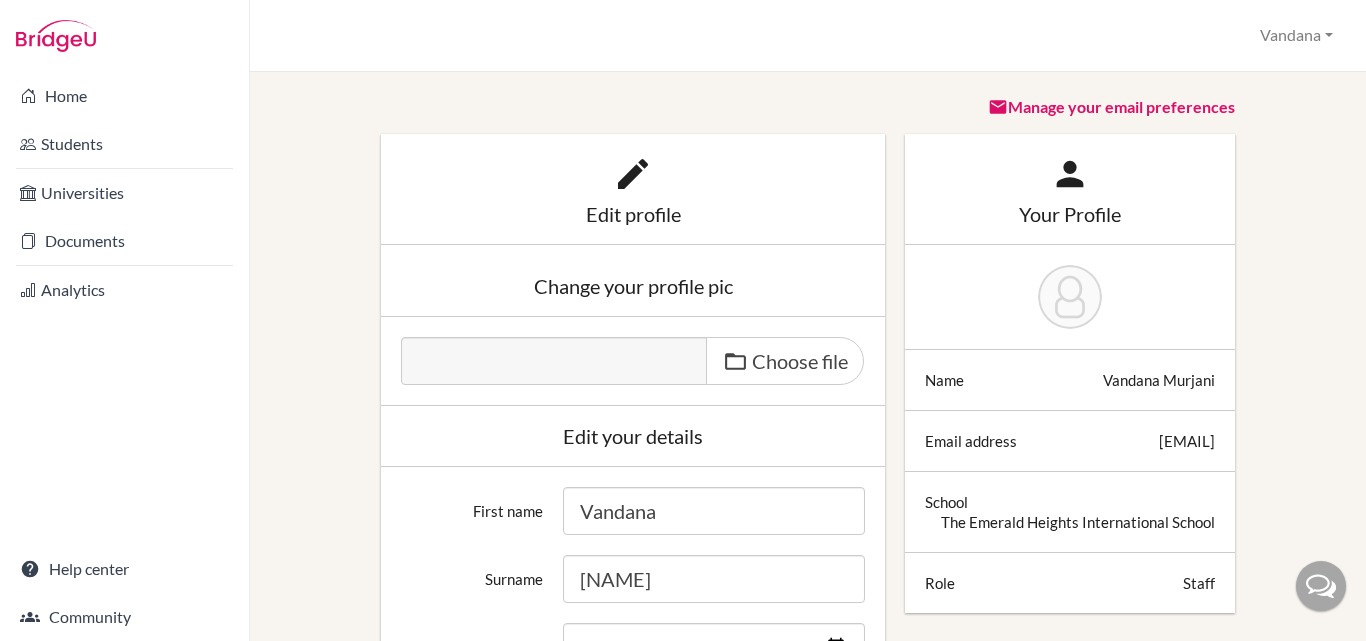 scroll, scrollTop: 0, scrollLeft: 0, axis: both 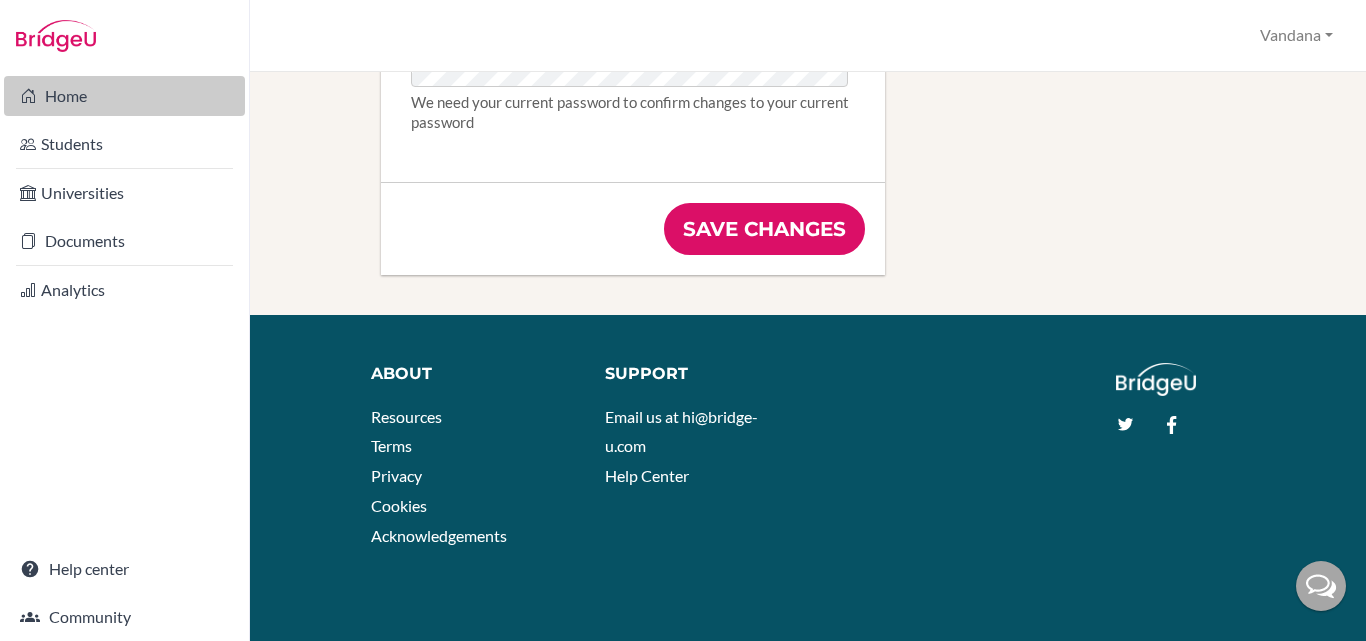 click on "Home" at bounding box center [124, 96] 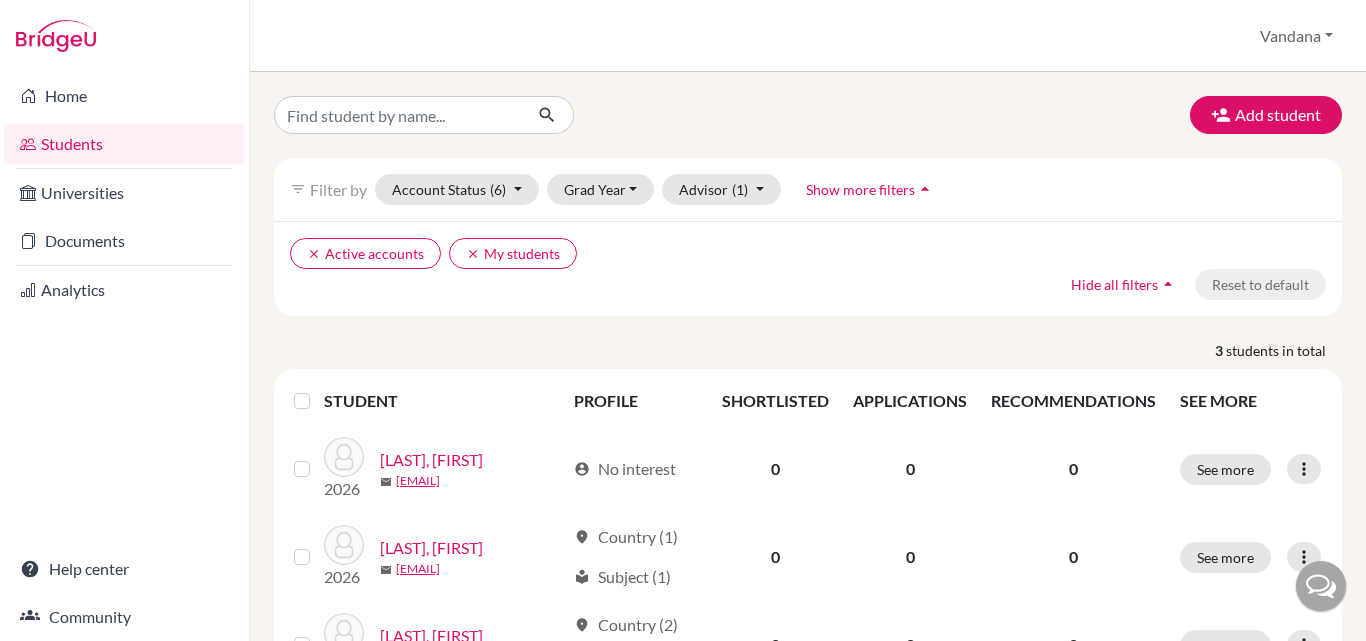 scroll, scrollTop: 0, scrollLeft: 0, axis: both 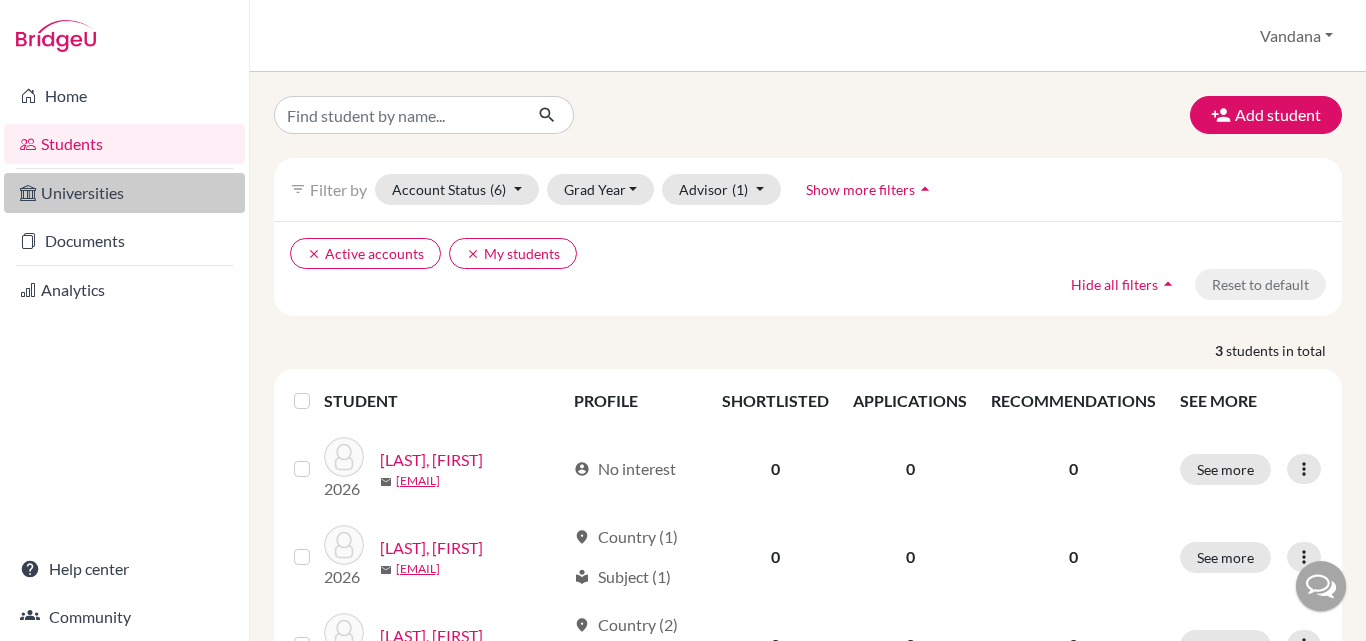 click on "Universities" at bounding box center (124, 193) 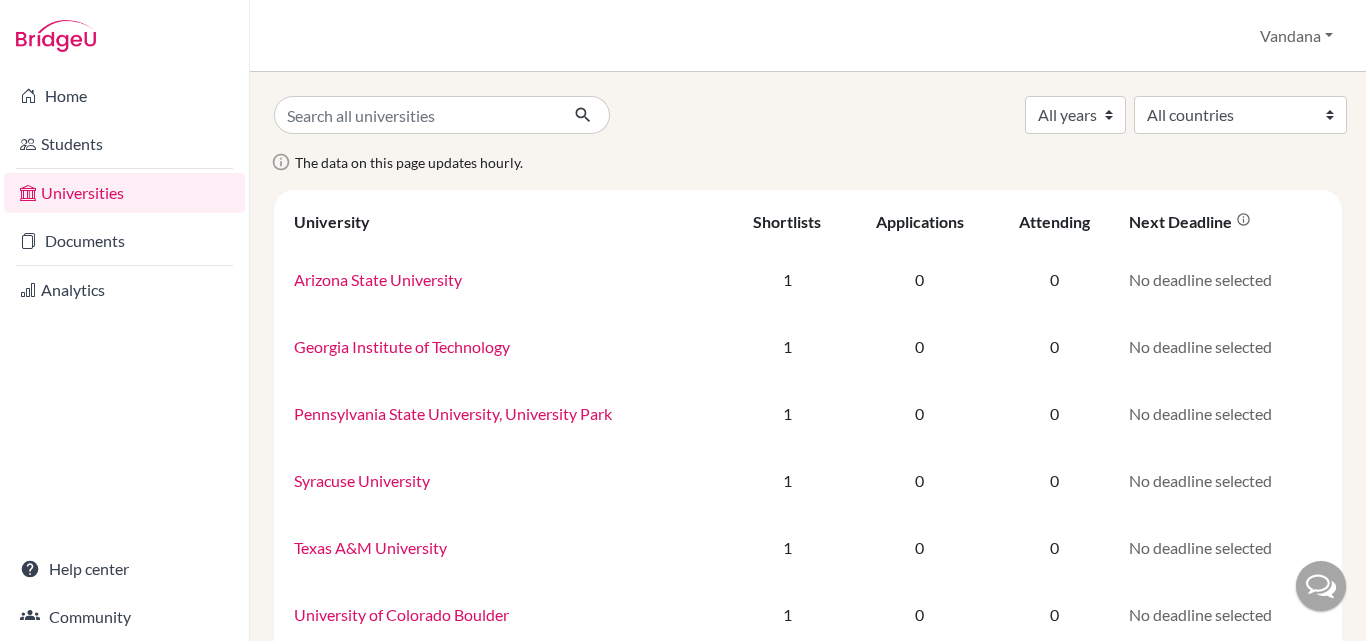 scroll, scrollTop: 0, scrollLeft: 0, axis: both 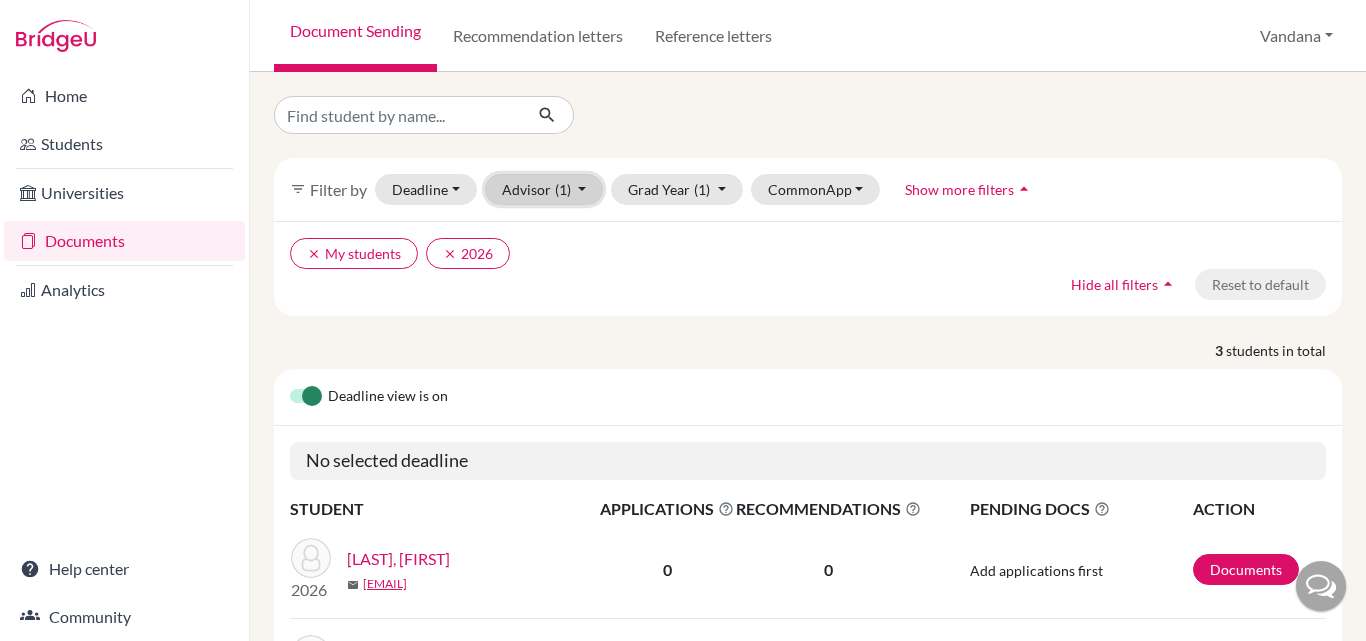 click on "(1)" at bounding box center [563, 189] 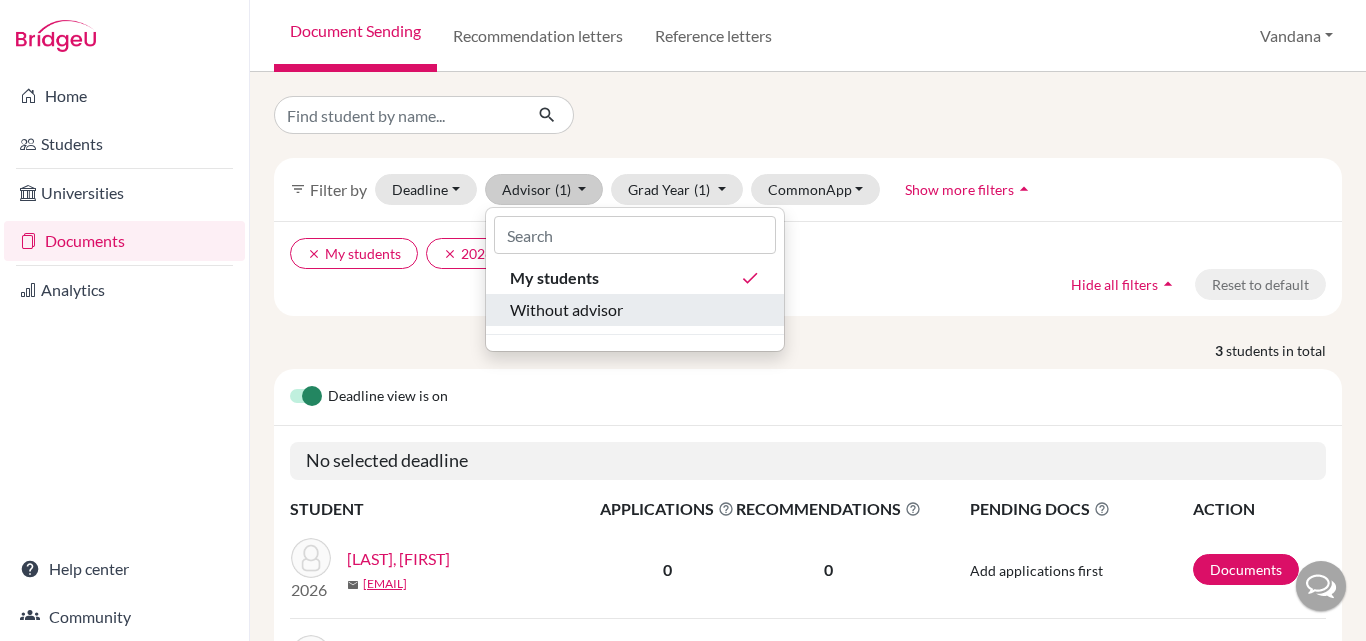 click on "Without advisor" at bounding box center [566, 310] 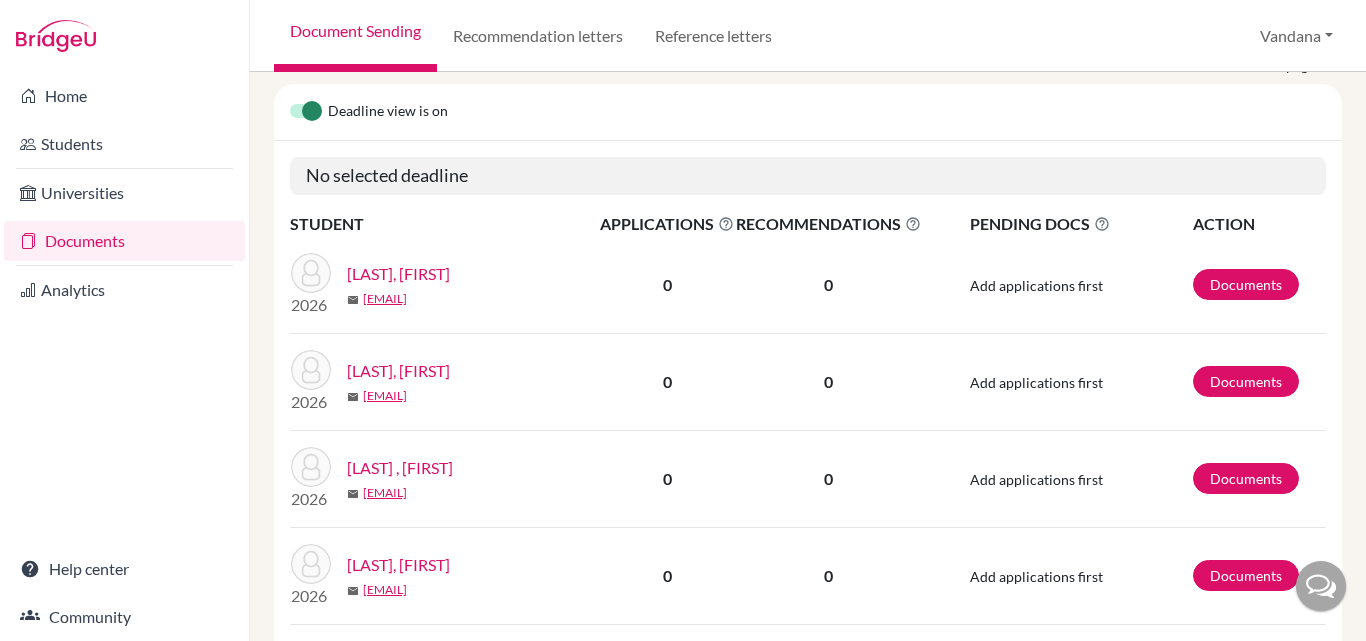 scroll, scrollTop: 0, scrollLeft: 0, axis: both 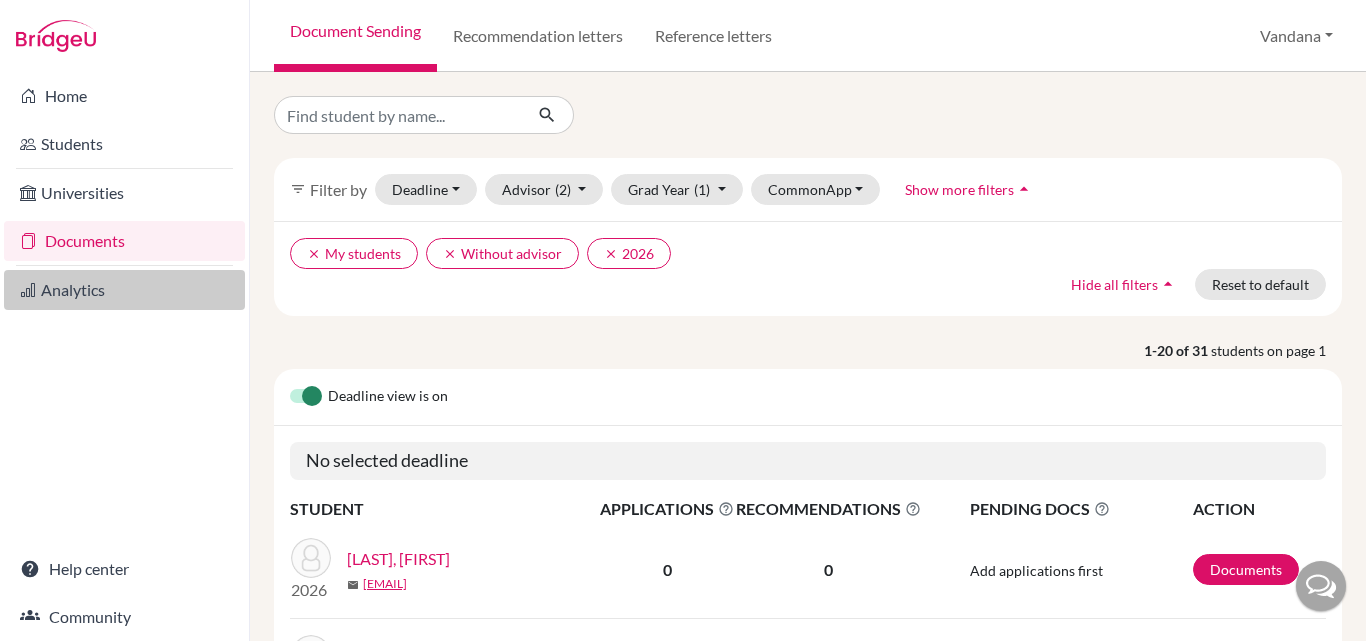click on "Analytics" at bounding box center [124, 290] 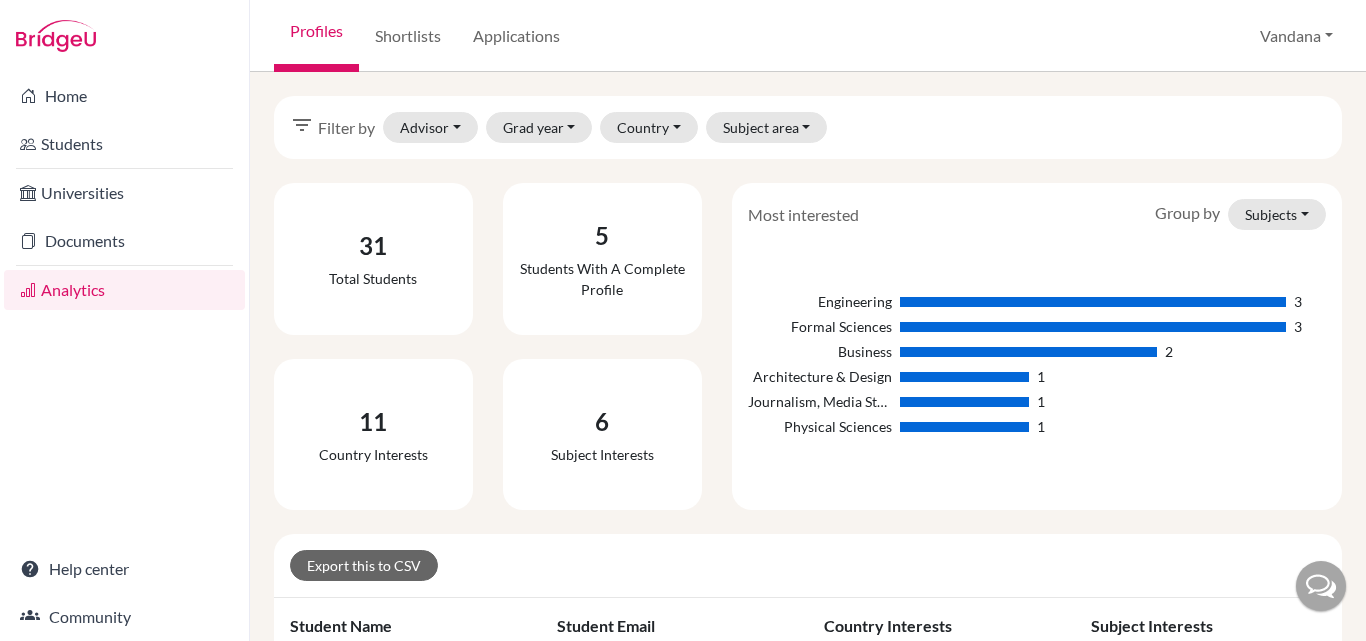 scroll, scrollTop: 0, scrollLeft: 0, axis: both 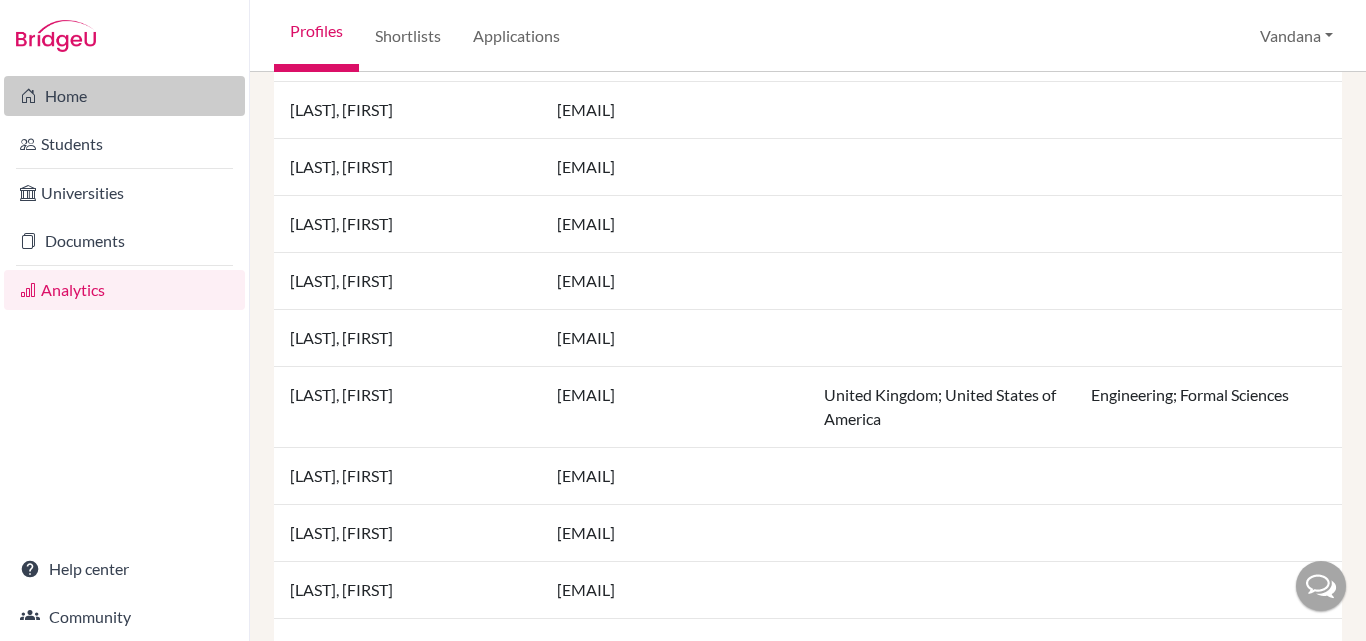 click on "Home" at bounding box center (124, 96) 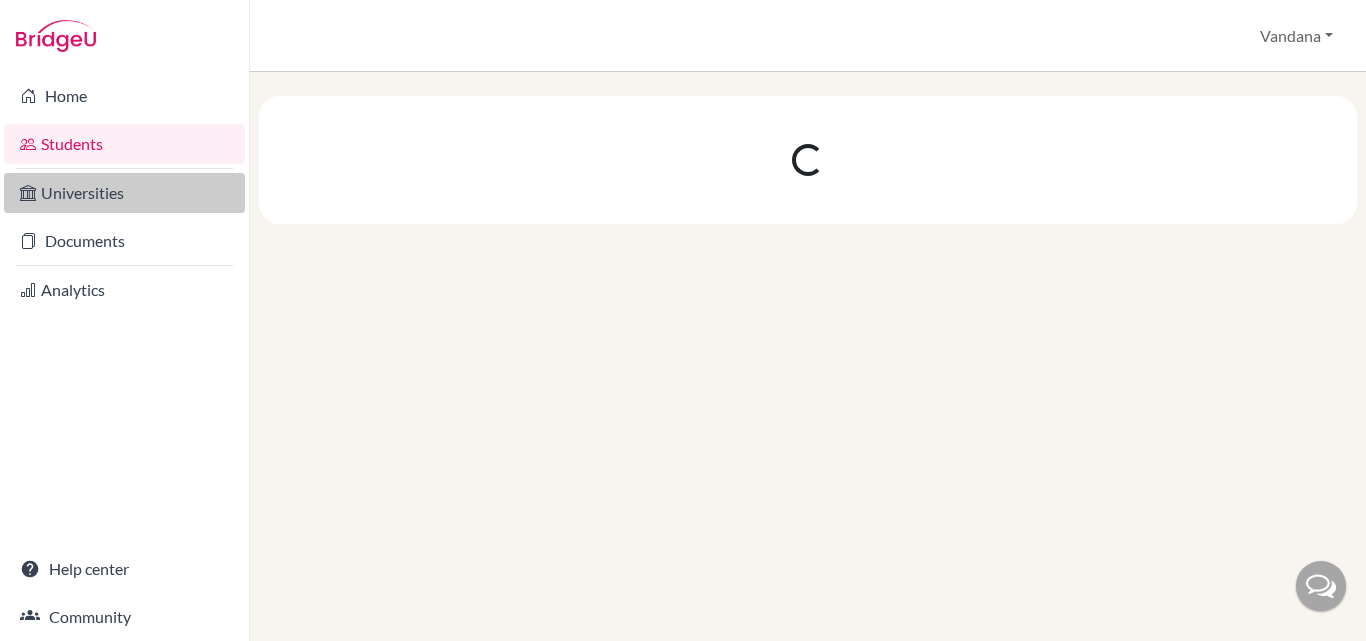 scroll, scrollTop: 0, scrollLeft: 0, axis: both 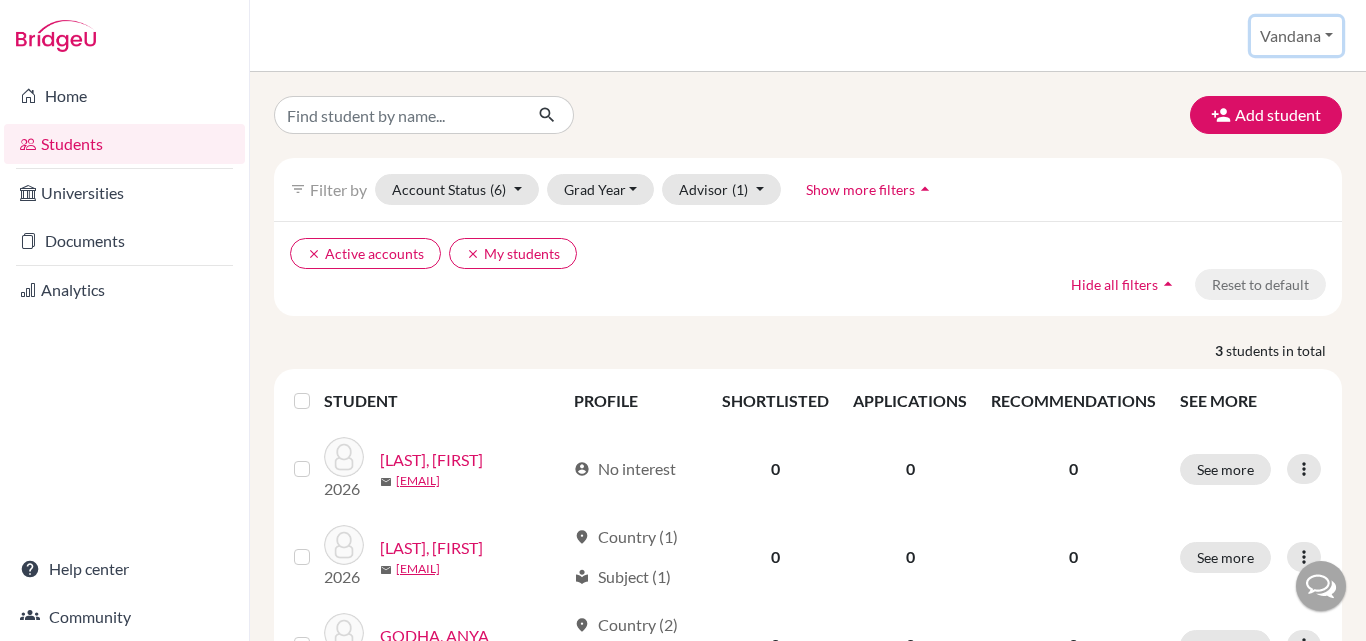 click on "Vandana" at bounding box center [1296, 36] 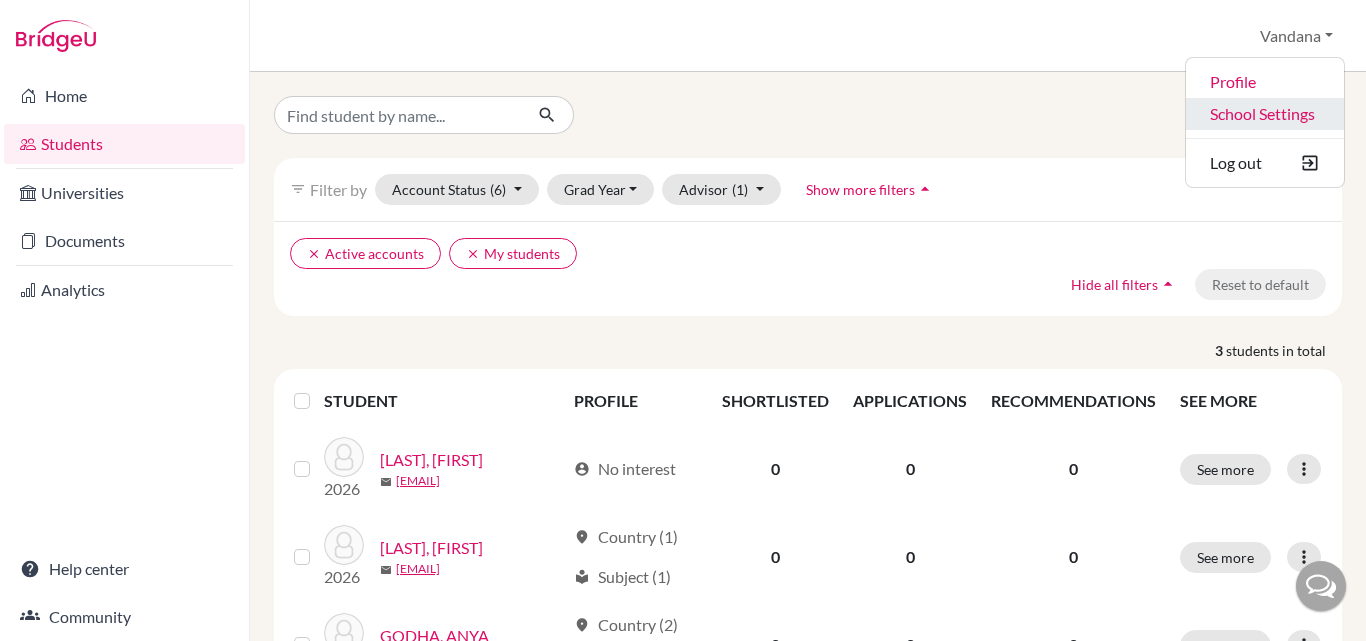 click on "School Settings" at bounding box center [1265, 114] 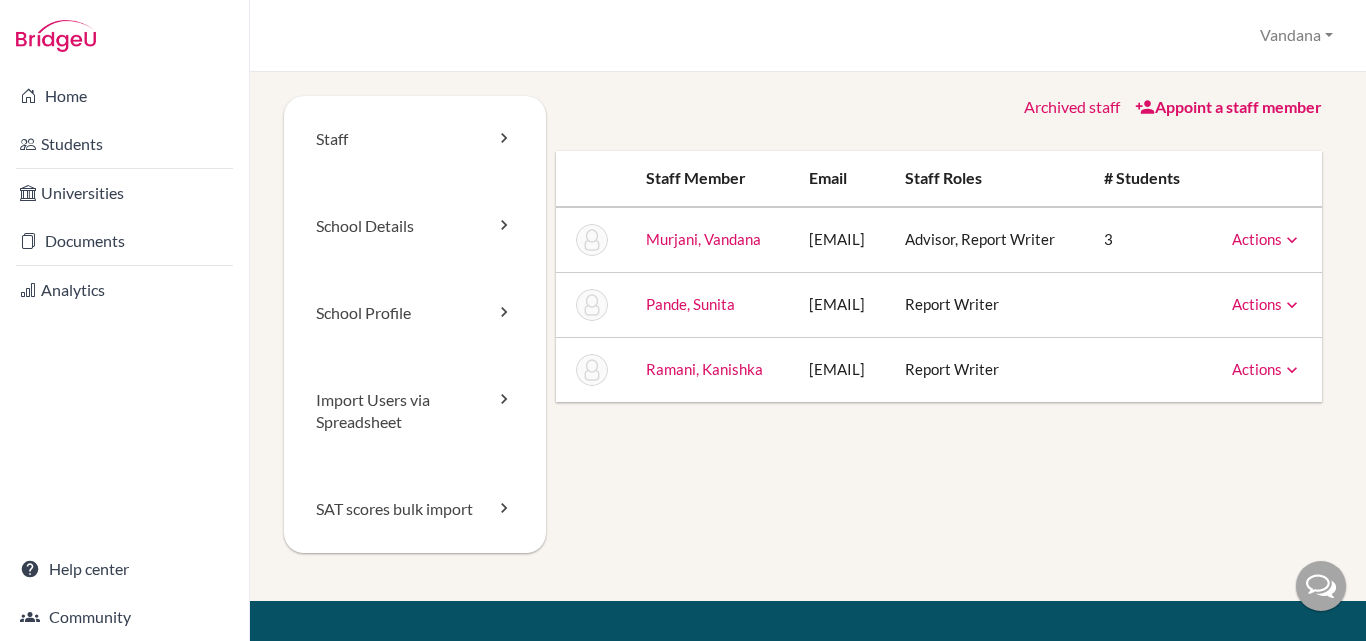 scroll, scrollTop: 0, scrollLeft: 0, axis: both 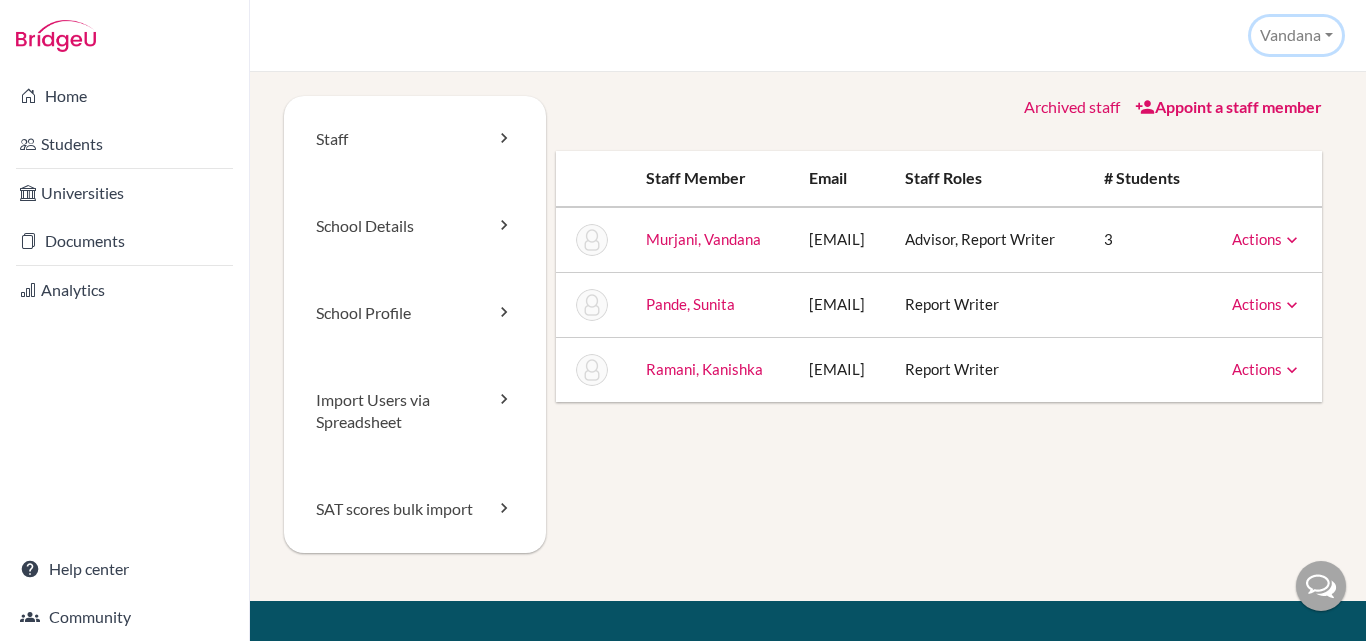 click on "Vandana" at bounding box center [1296, 35] 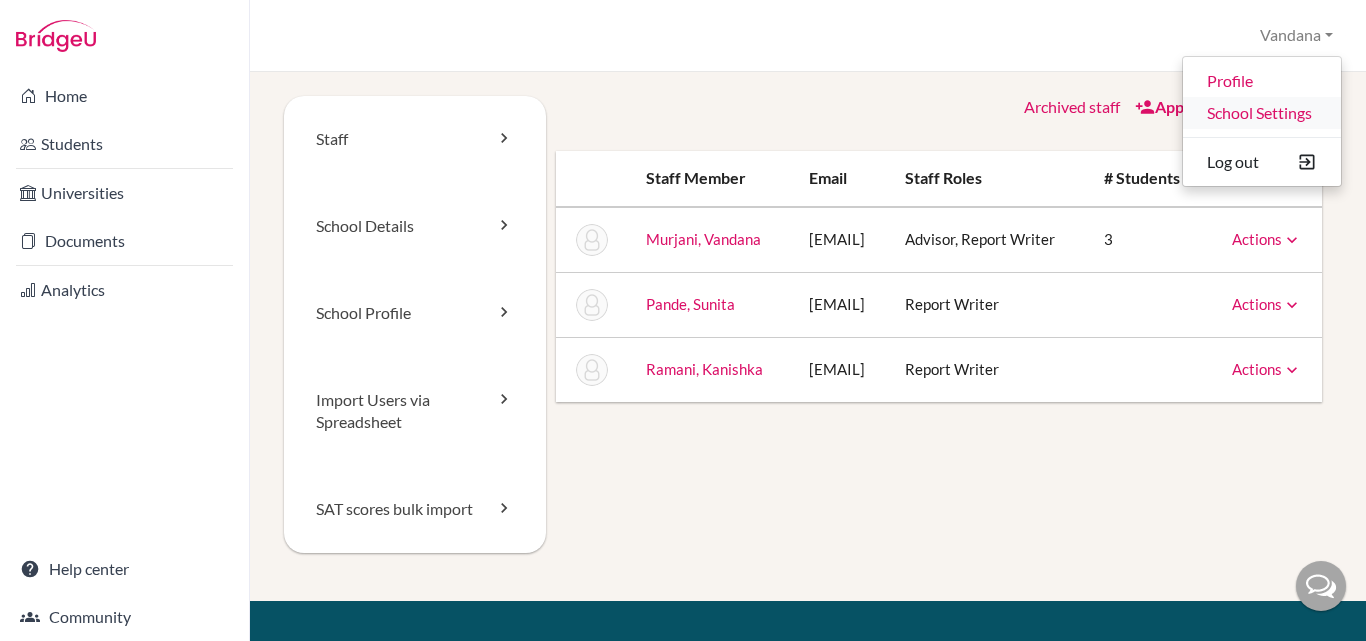 click on "School Settings" at bounding box center (1262, 113) 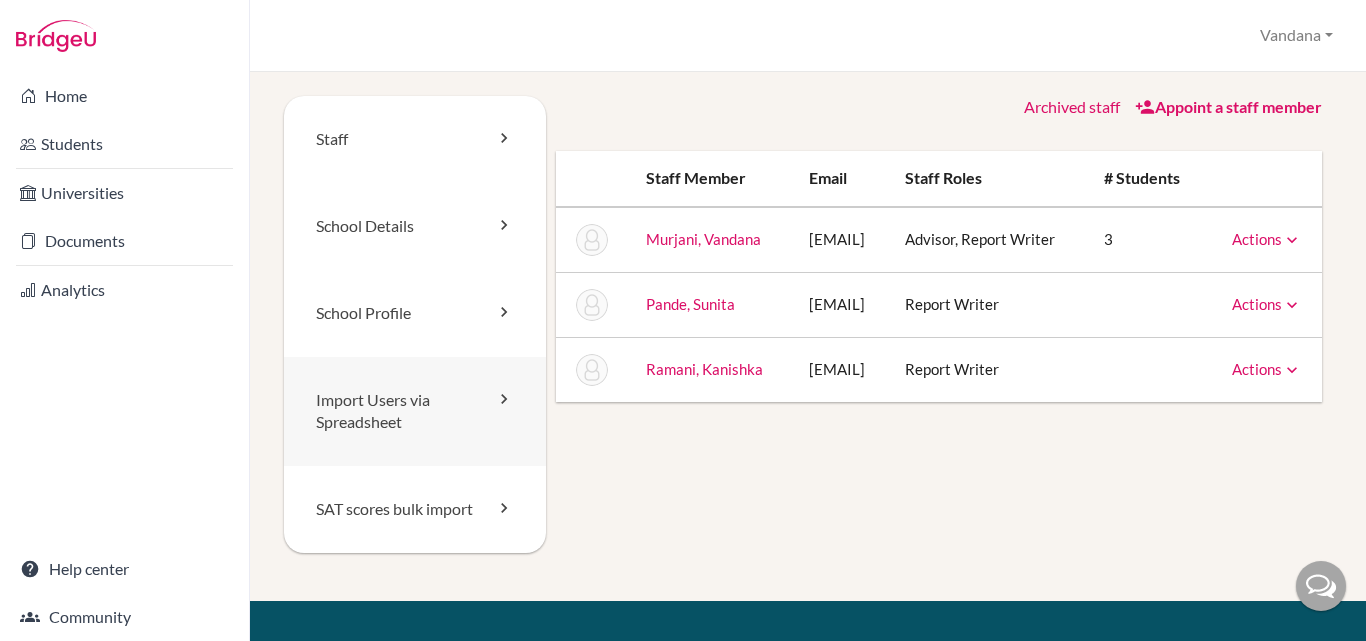 scroll, scrollTop: 0, scrollLeft: 0, axis: both 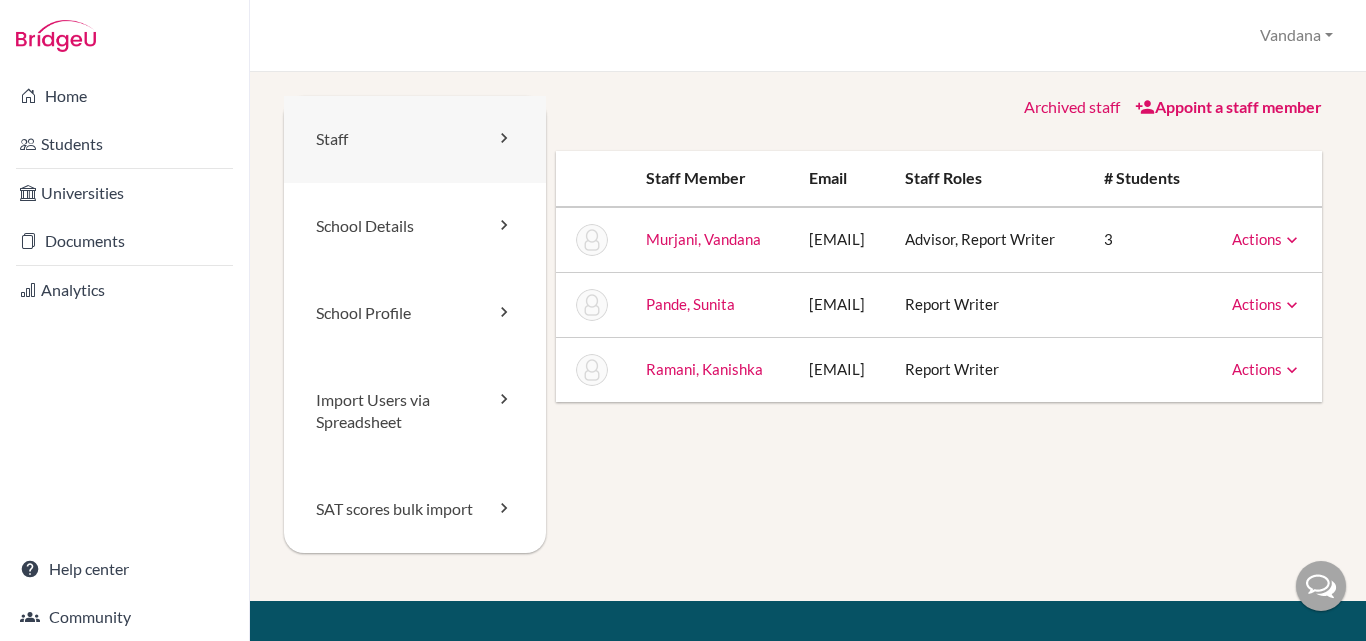 click on "Staff" at bounding box center [415, 139] 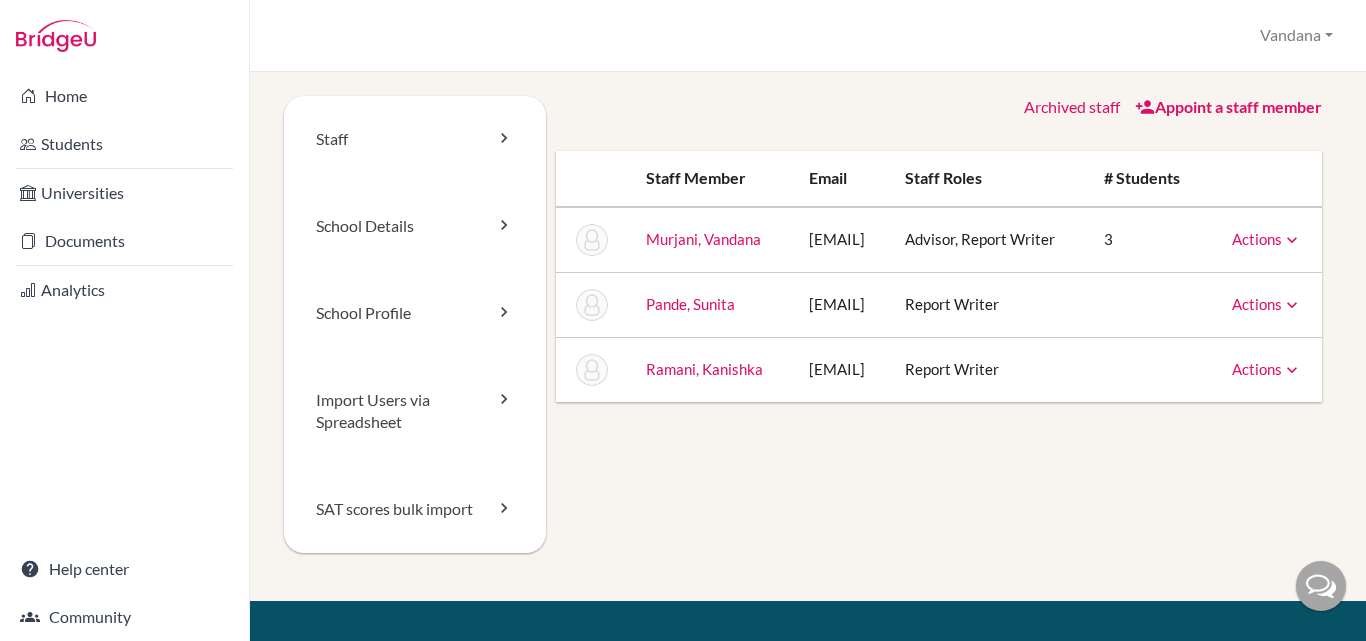 scroll, scrollTop: 0, scrollLeft: 0, axis: both 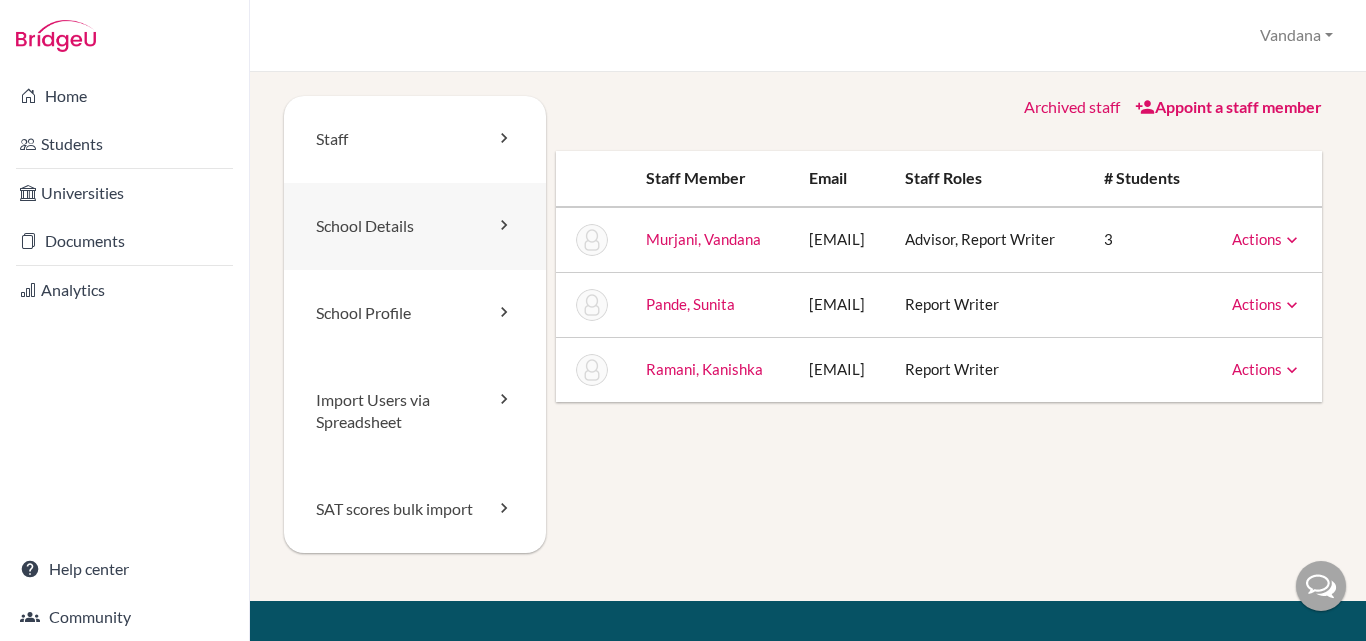 click on "School Details" at bounding box center [415, 226] 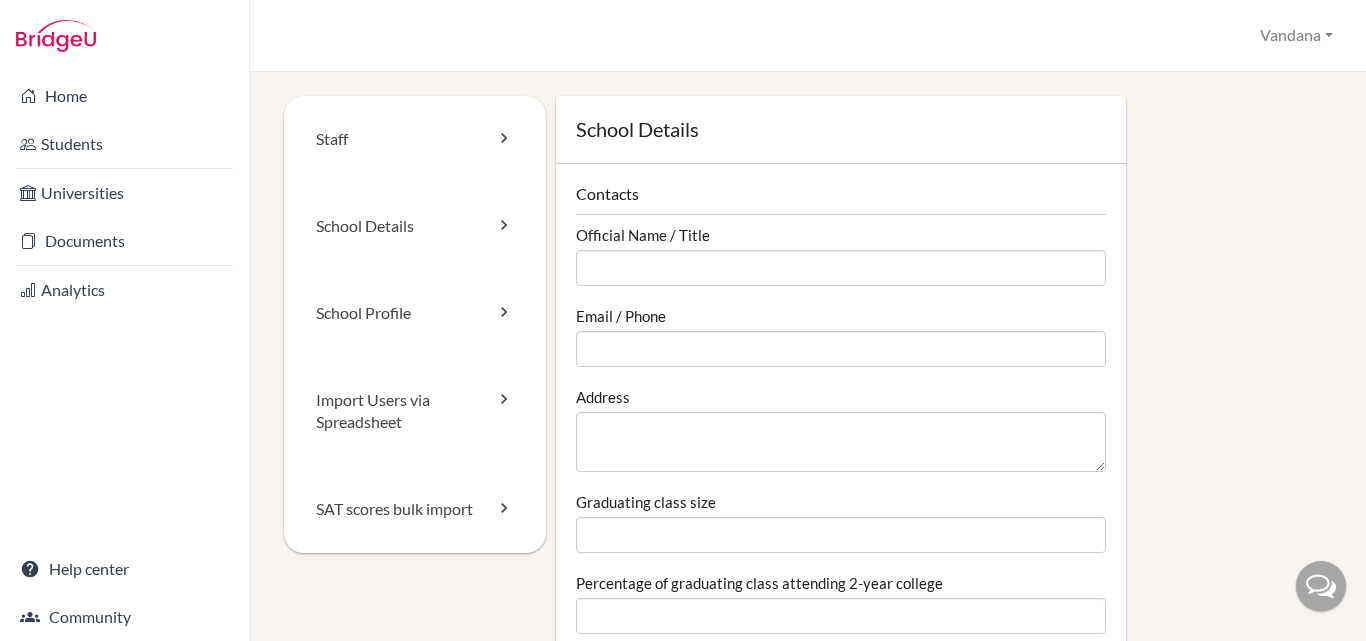 scroll, scrollTop: 0, scrollLeft: 0, axis: both 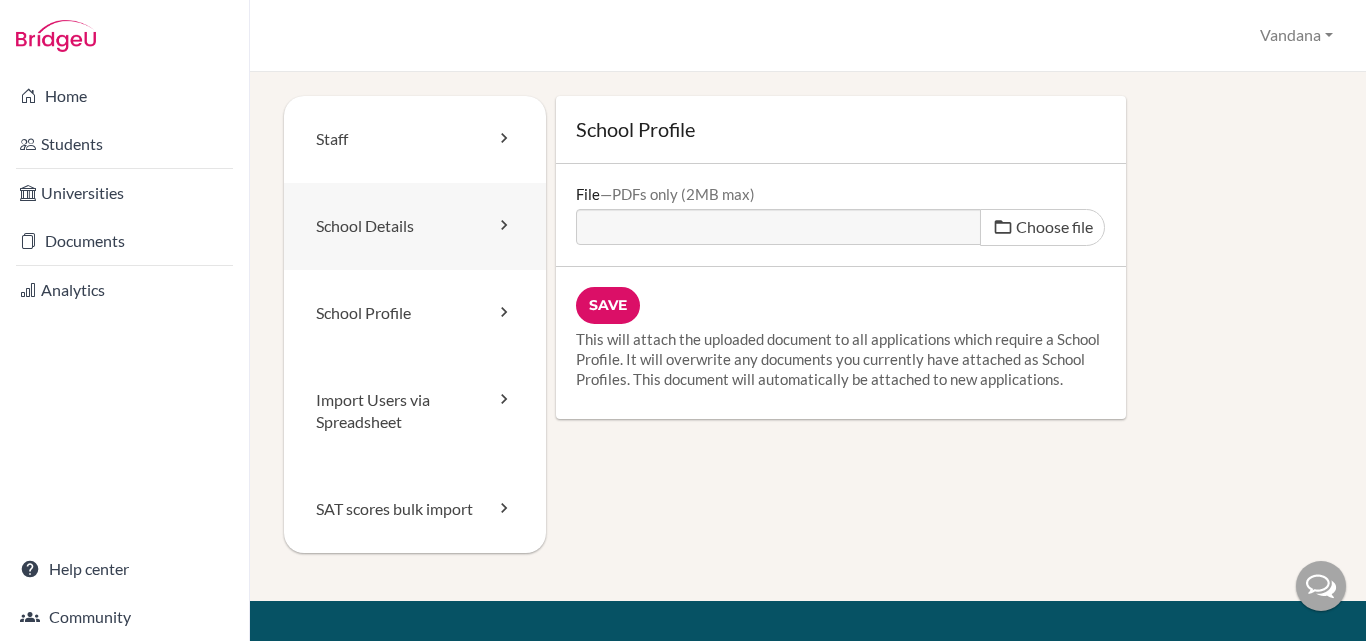 click on "School Details" at bounding box center (415, 226) 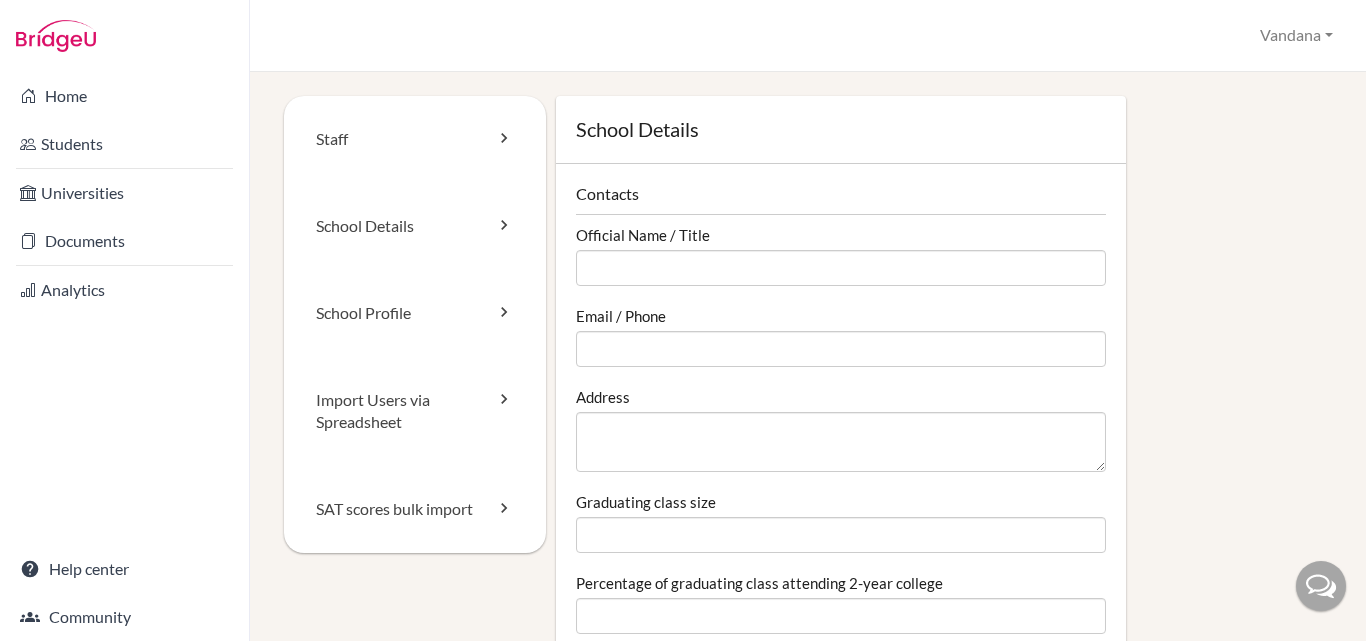 scroll, scrollTop: 0, scrollLeft: 0, axis: both 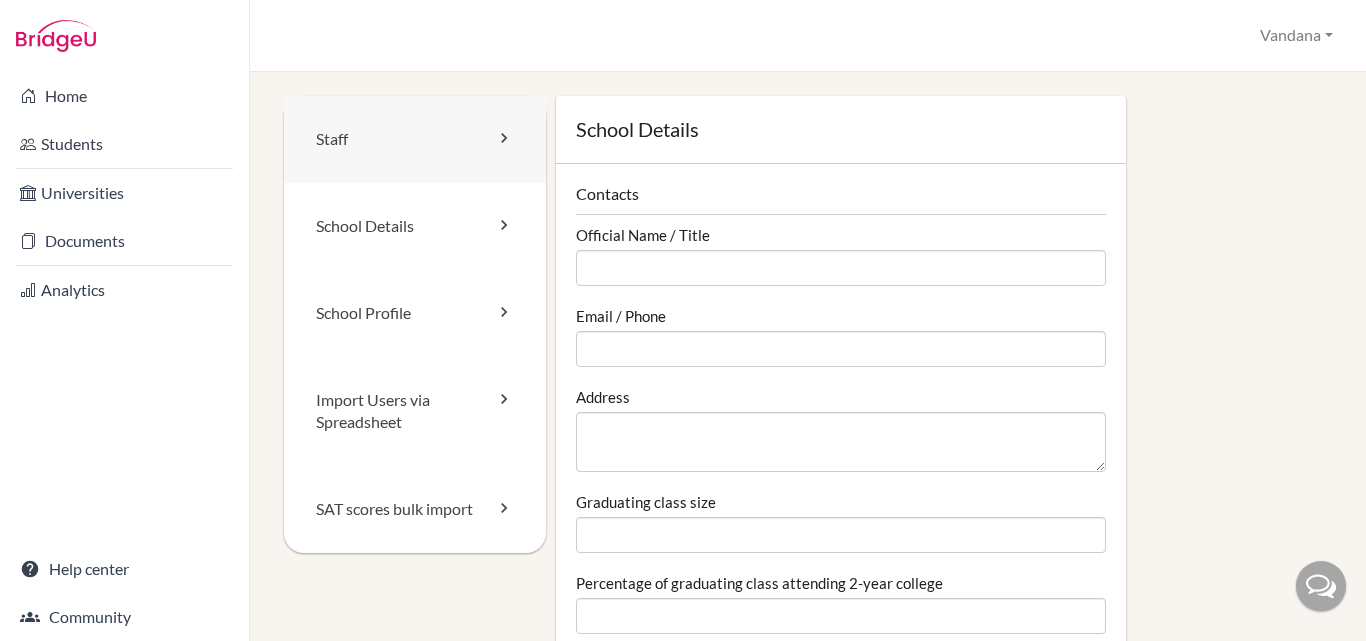 click on "Staff" at bounding box center (415, 139) 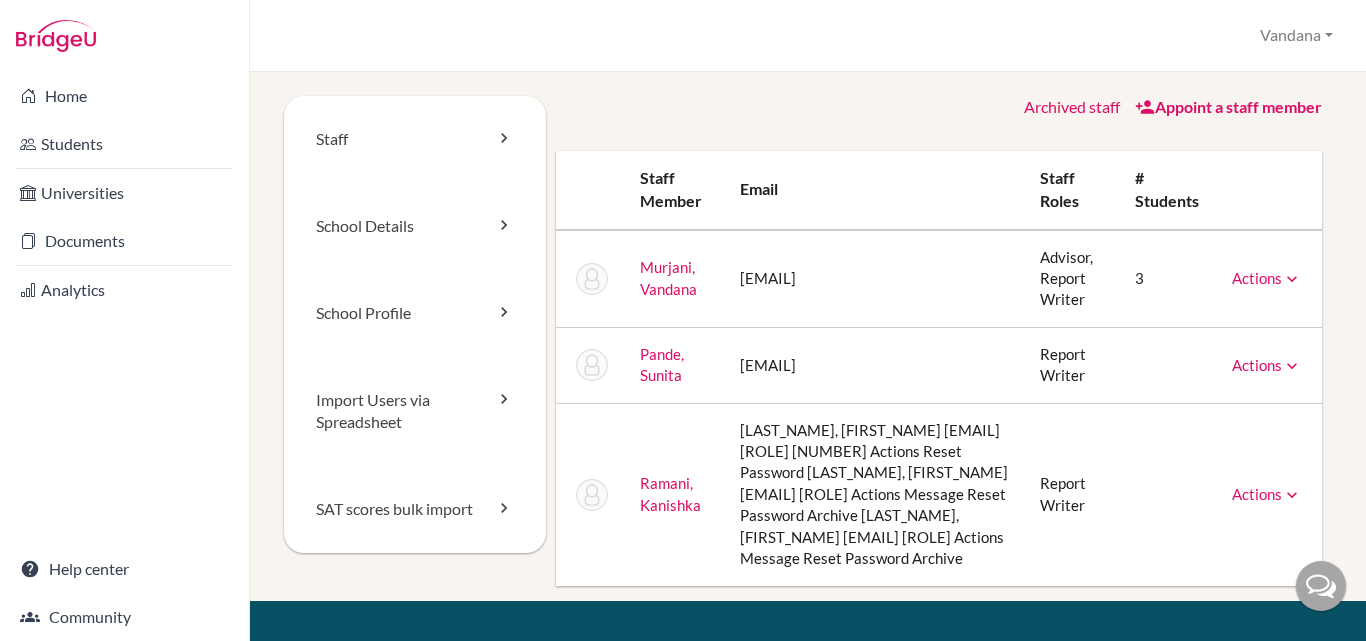 scroll, scrollTop: 0, scrollLeft: 0, axis: both 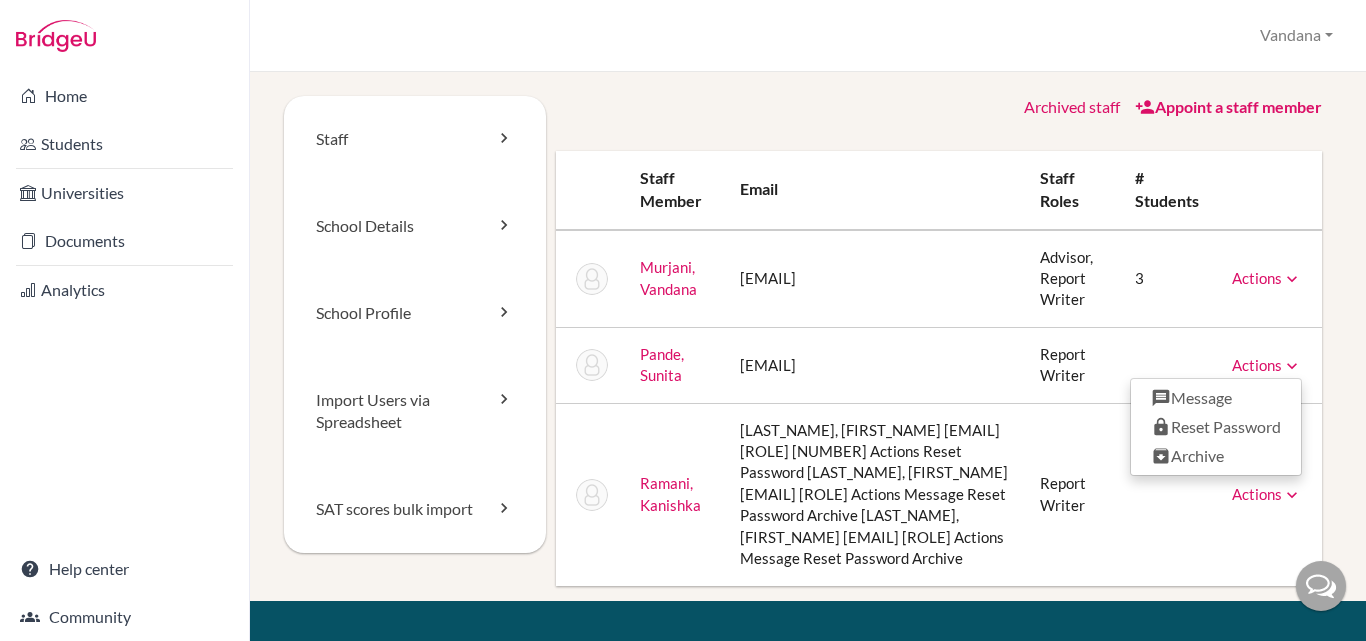 click on "Staff
School Details
School Profile
Import Users via Spreadsheet
SAT scores bulk import
Archived staff
Appoint a staff member
Staff member
Email
Staff roles
# students
Murjani, Vandana
vandana.murjani@emeraldheights.edu.in
Advisor, Report Writer
3
Actions
Reset Password
Pande, Sunita
sunita.pande@emeraldheights.edu.in
Report Writer
Actions
Message
Reset Password
Archive
Ramani, Kanishka
kanishka.ramani@emeraldheights.edu.in
Report Writer
Actions
Message
Reset Password
Archive" at bounding box center (808, 348) 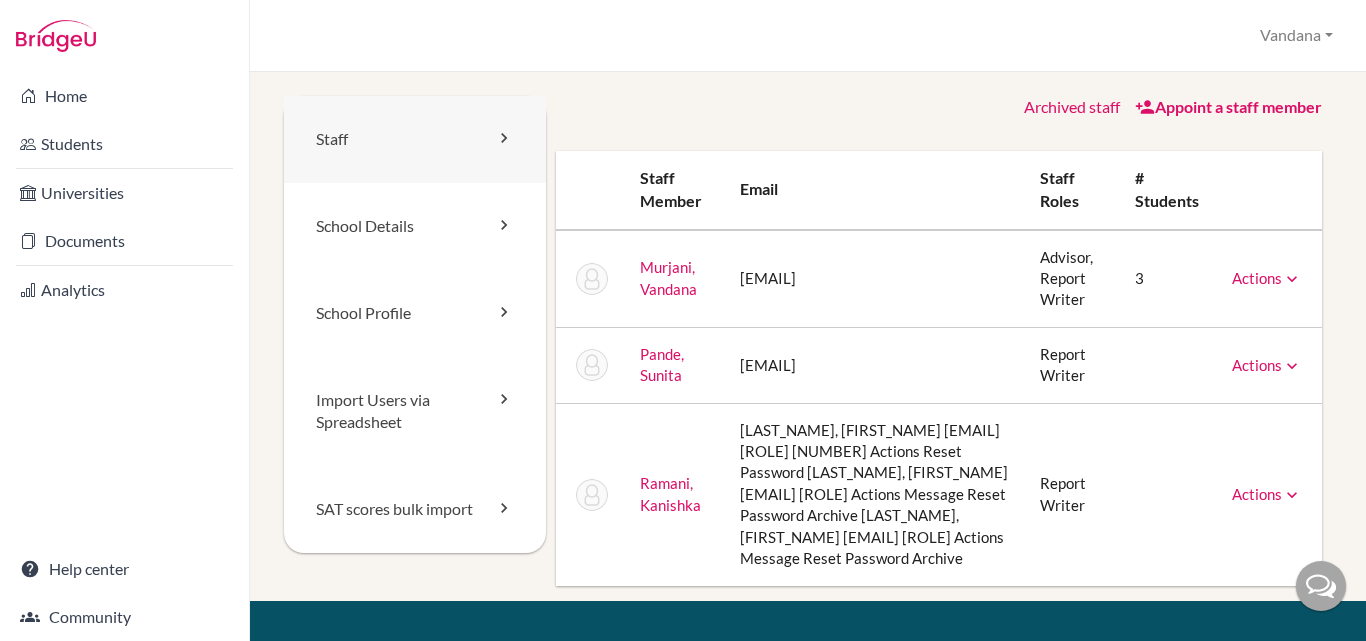 click on "Staff" at bounding box center (415, 139) 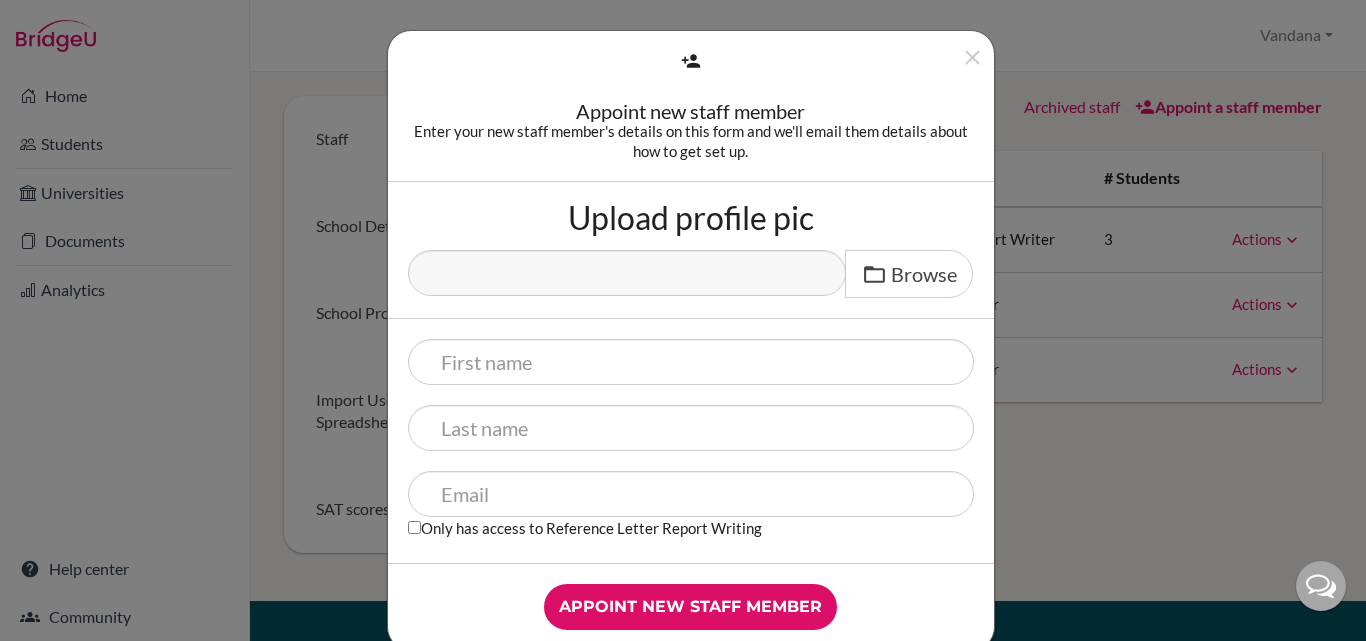 scroll, scrollTop: 0, scrollLeft: 0, axis: both 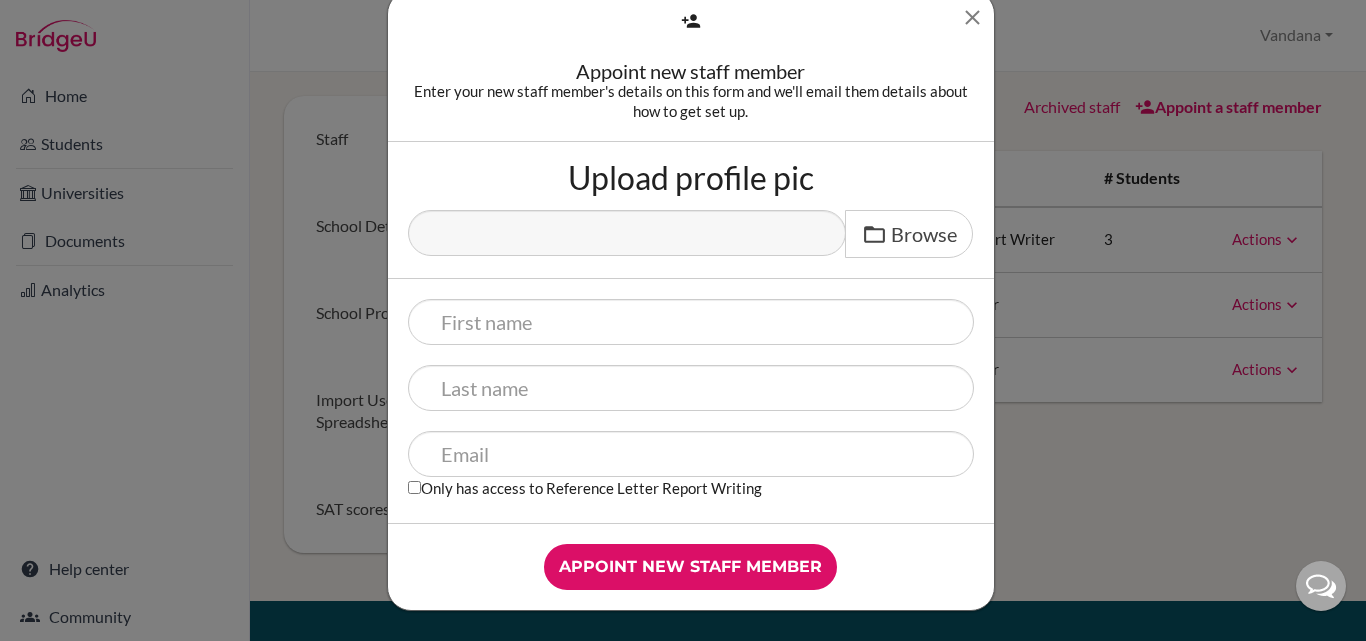 click at bounding box center (972, 17) 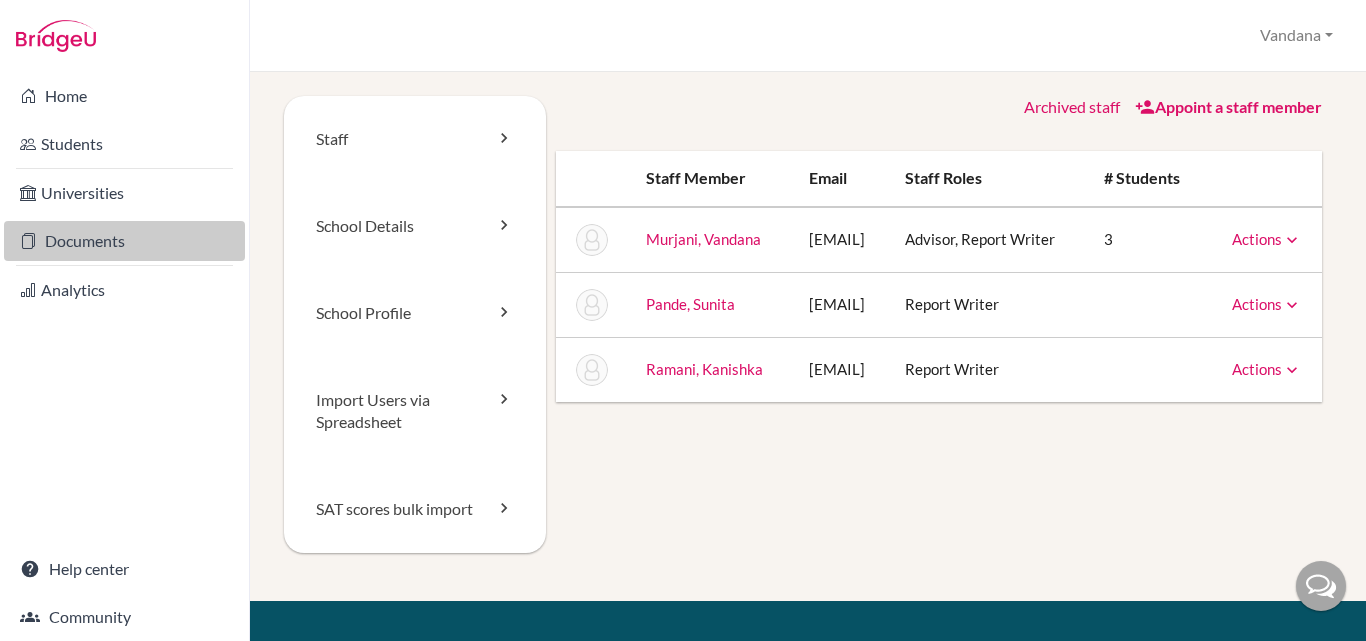 click on "Documents" at bounding box center [124, 241] 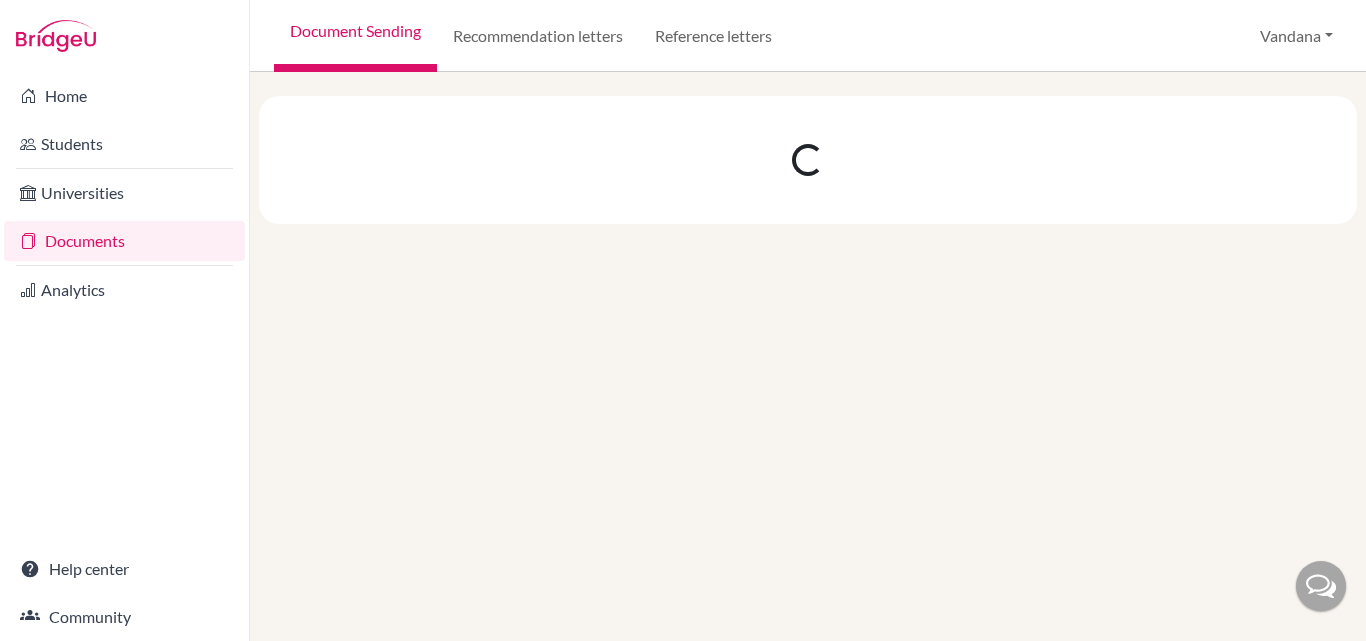 scroll, scrollTop: 0, scrollLeft: 0, axis: both 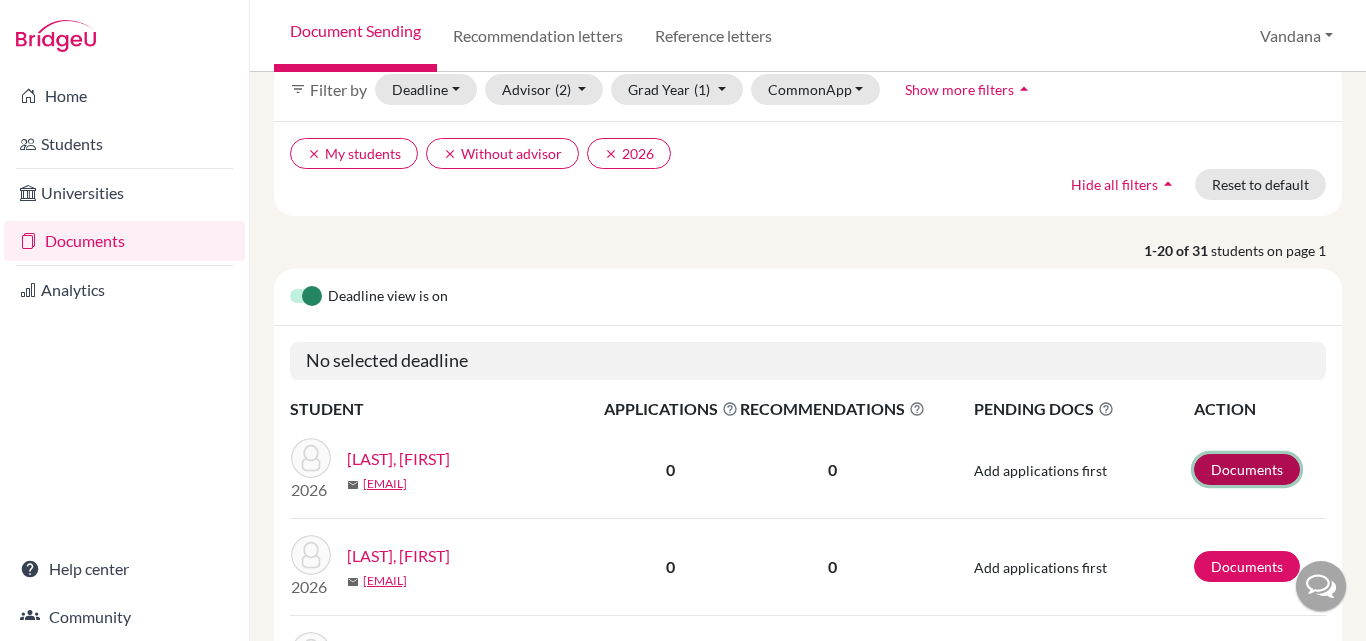 click on "Documents" at bounding box center (1247, 469) 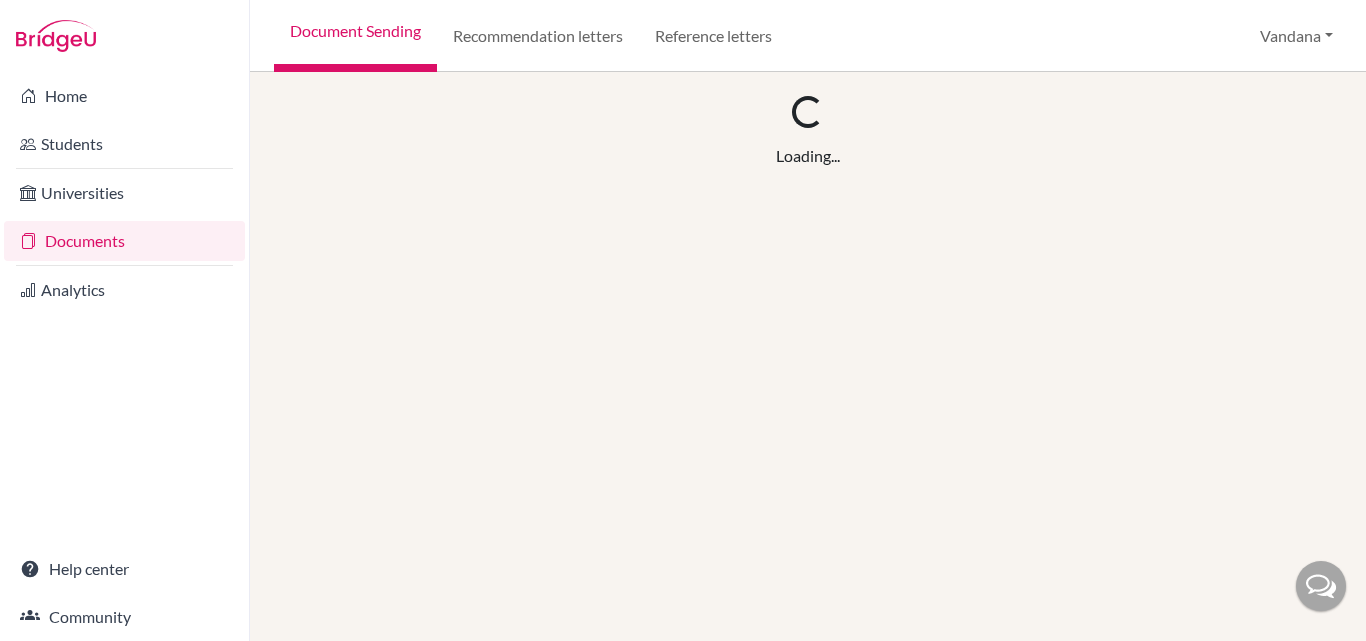 scroll, scrollTop: 0, scrollLeft: 0, axis: both 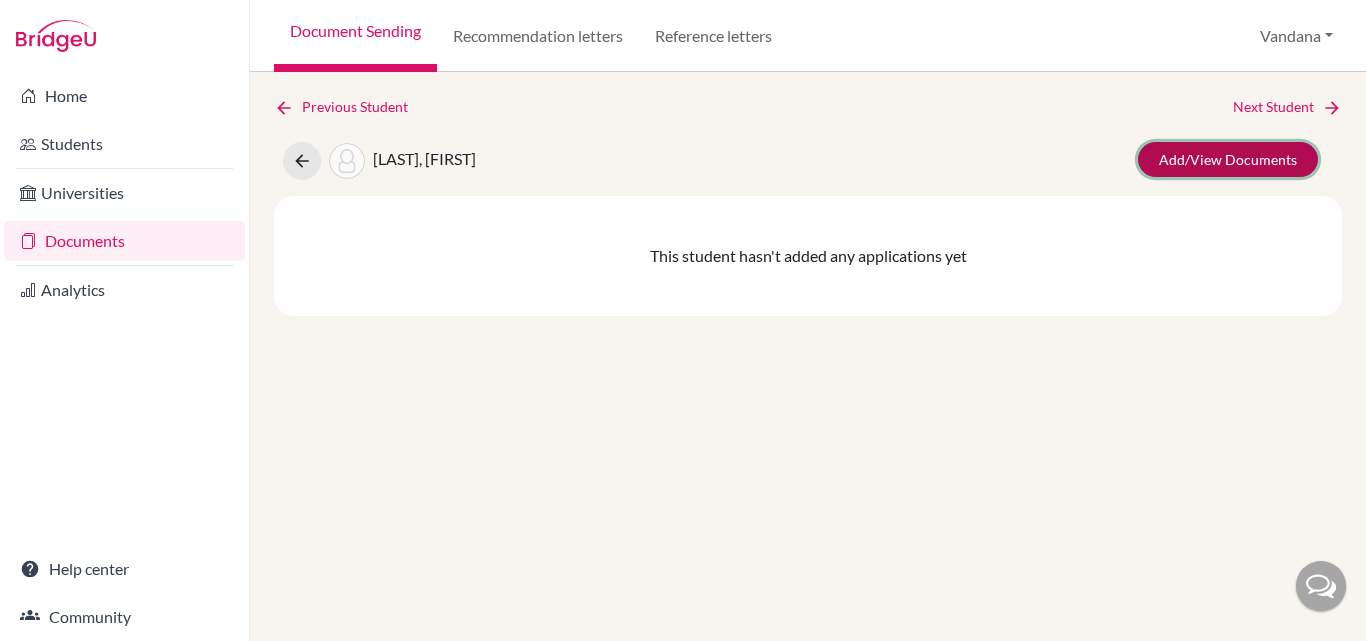 click on "Add/View Documents" at bounding box center (1228, 159) 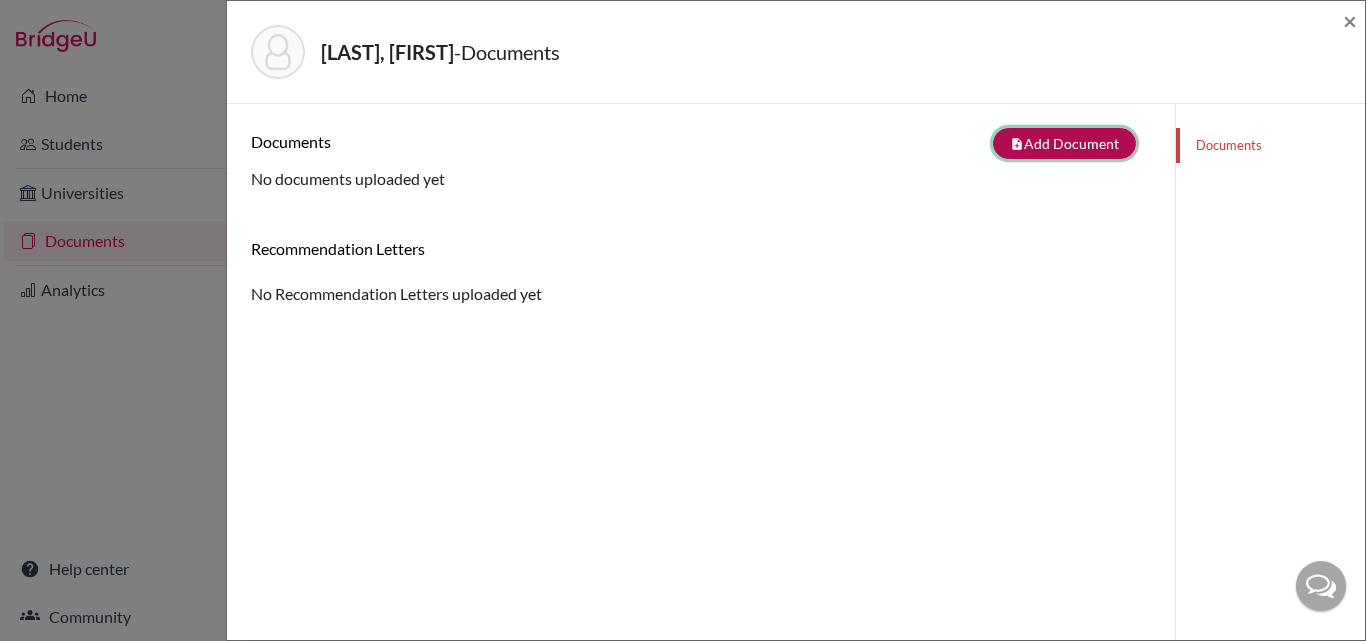 click on "note_add" at bounding box center (1017, 144) 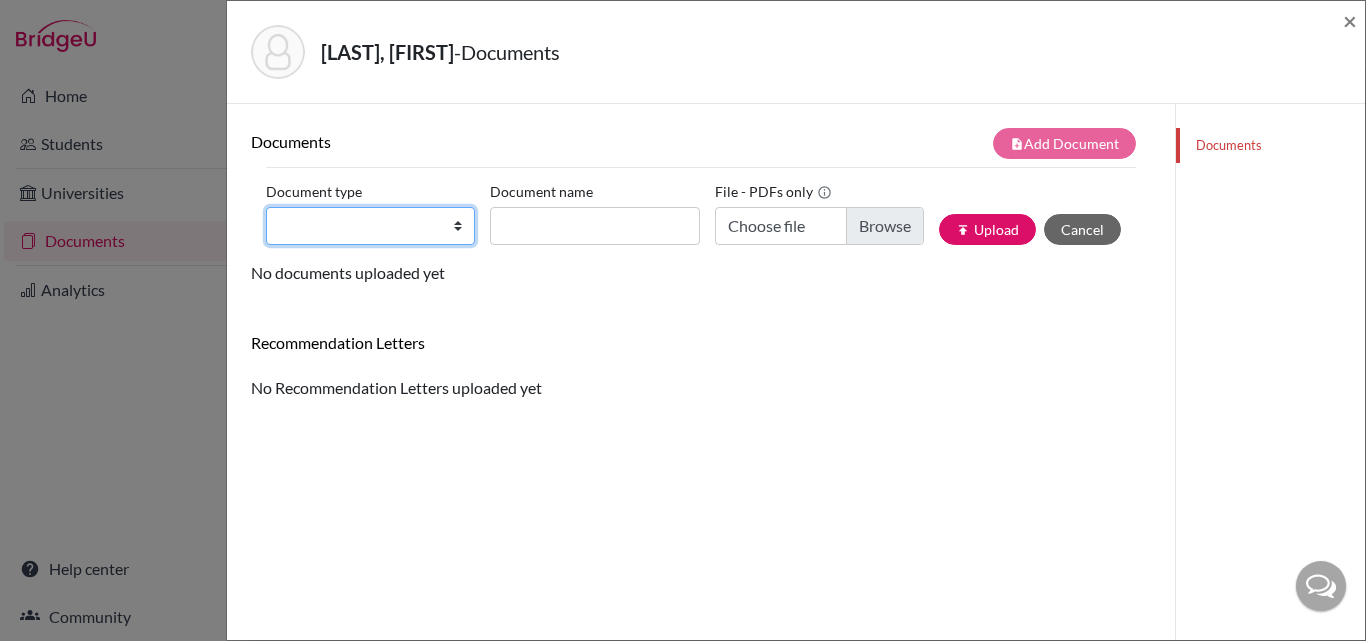 click on "Change explanation for Common App reports Counselor recommendation Fee waiver International official results School profile School report Teacher recommendation Transcript Transcript Courses Other" at bounding box center [370, 226] 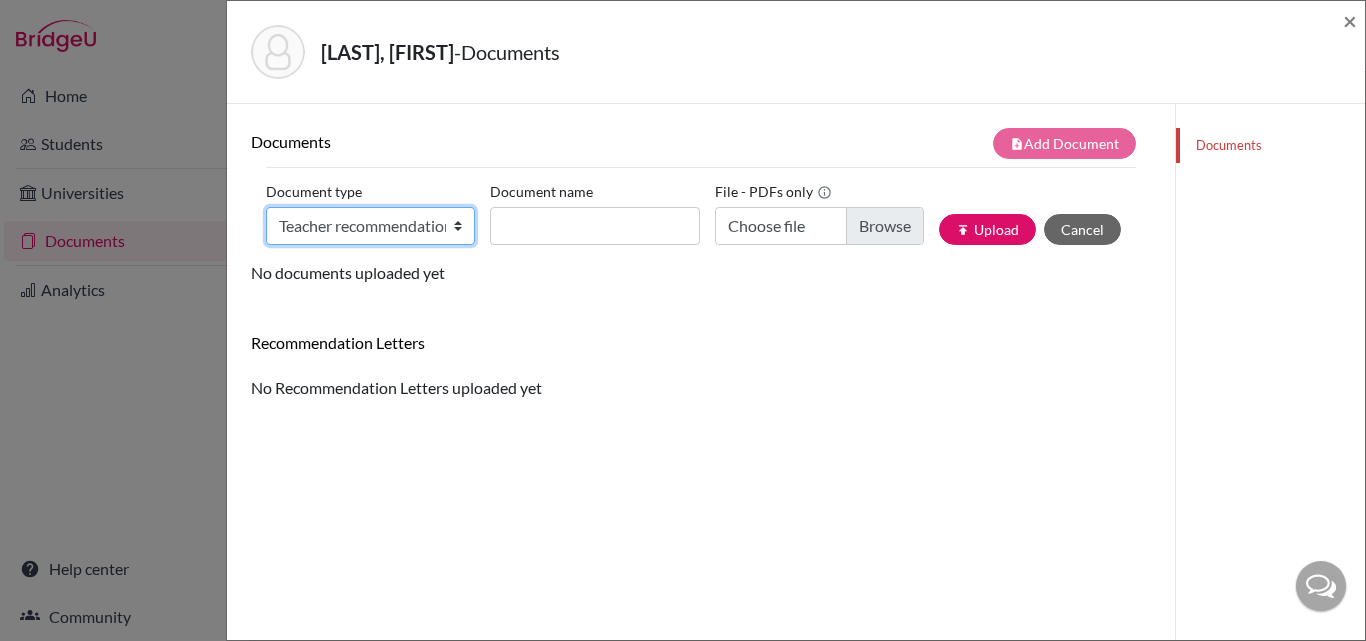 click on "Change explanation for Common App reports Counselor recommendation Fee waiver International official results School profile School report Teacher recommendation Transcript Transcript Courses Other" at bounding box center [370, 226] 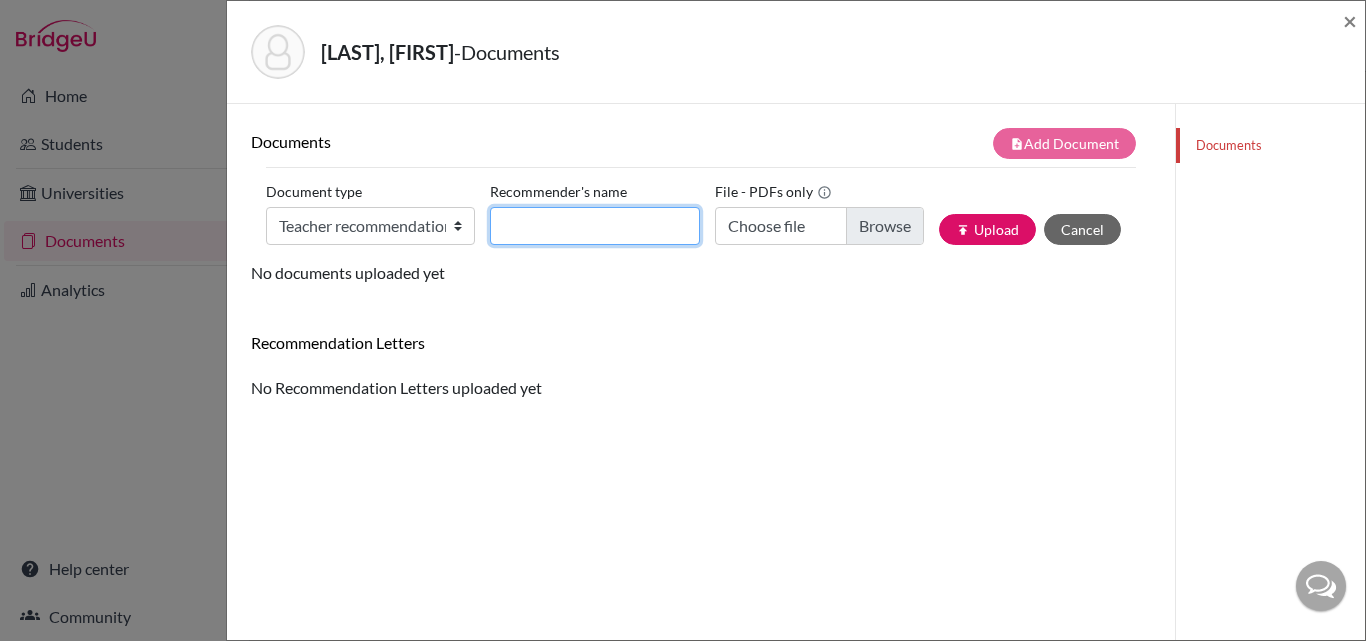 click on "Recommender's name" 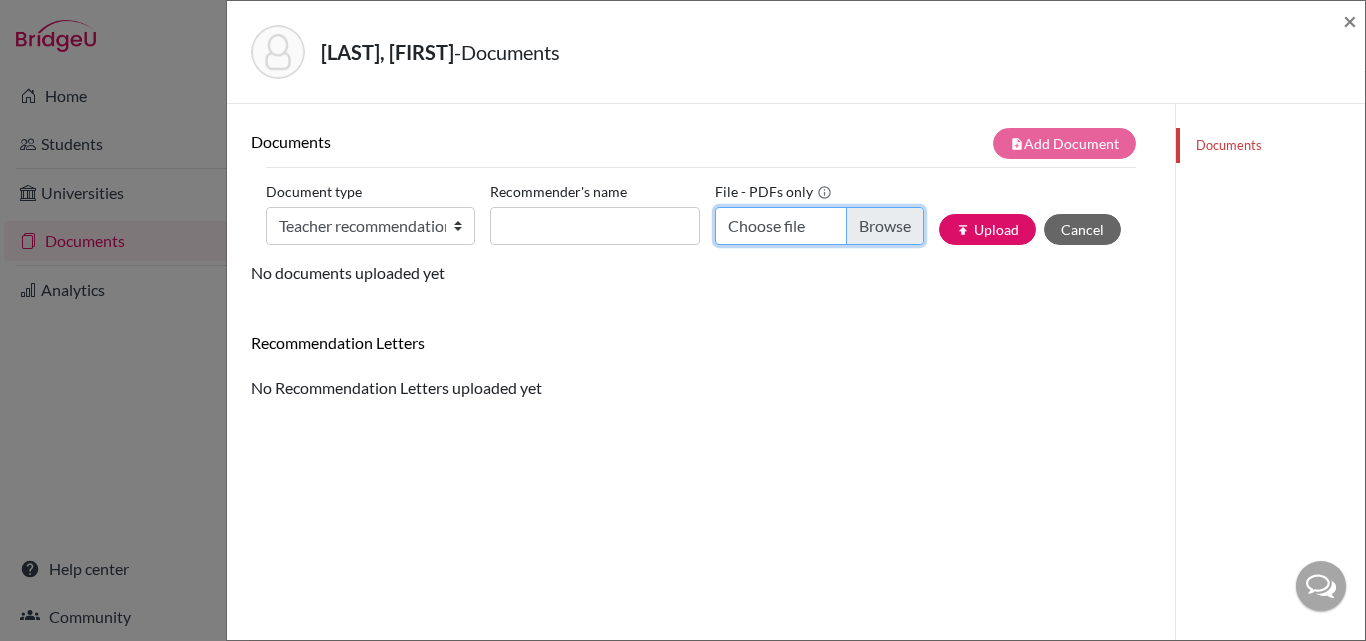 click on "Choose file" at bounding box center [819, 226] 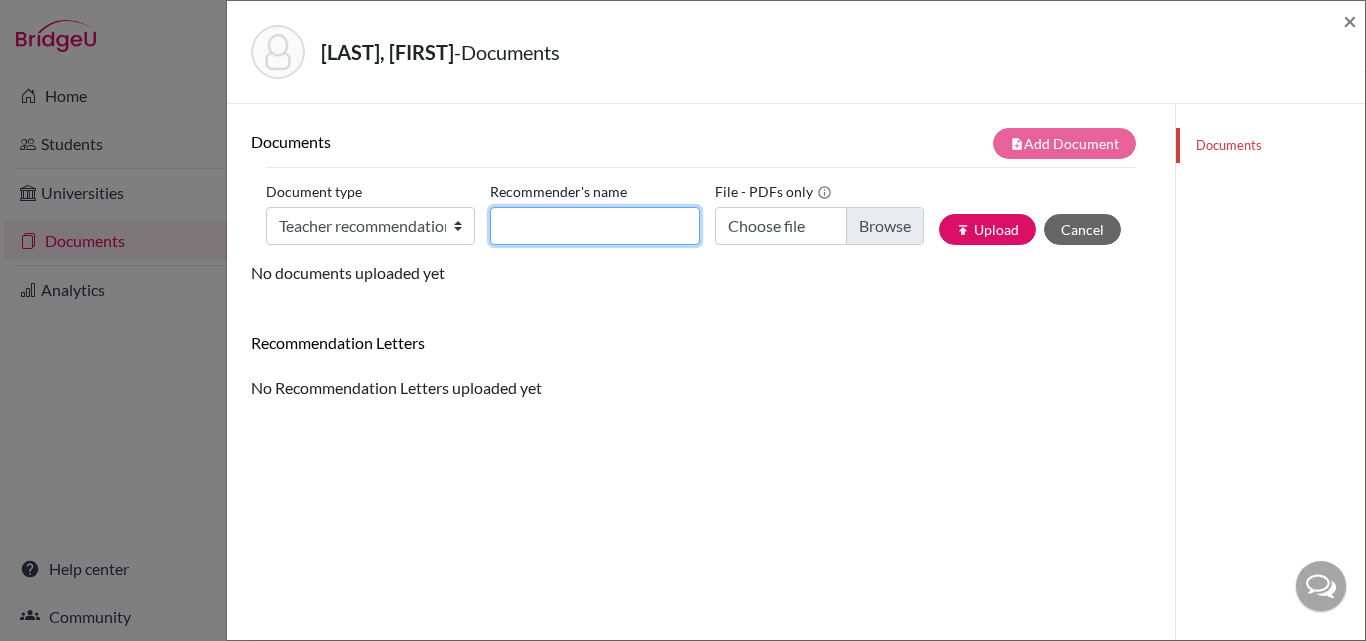 click on "Recommender's name" 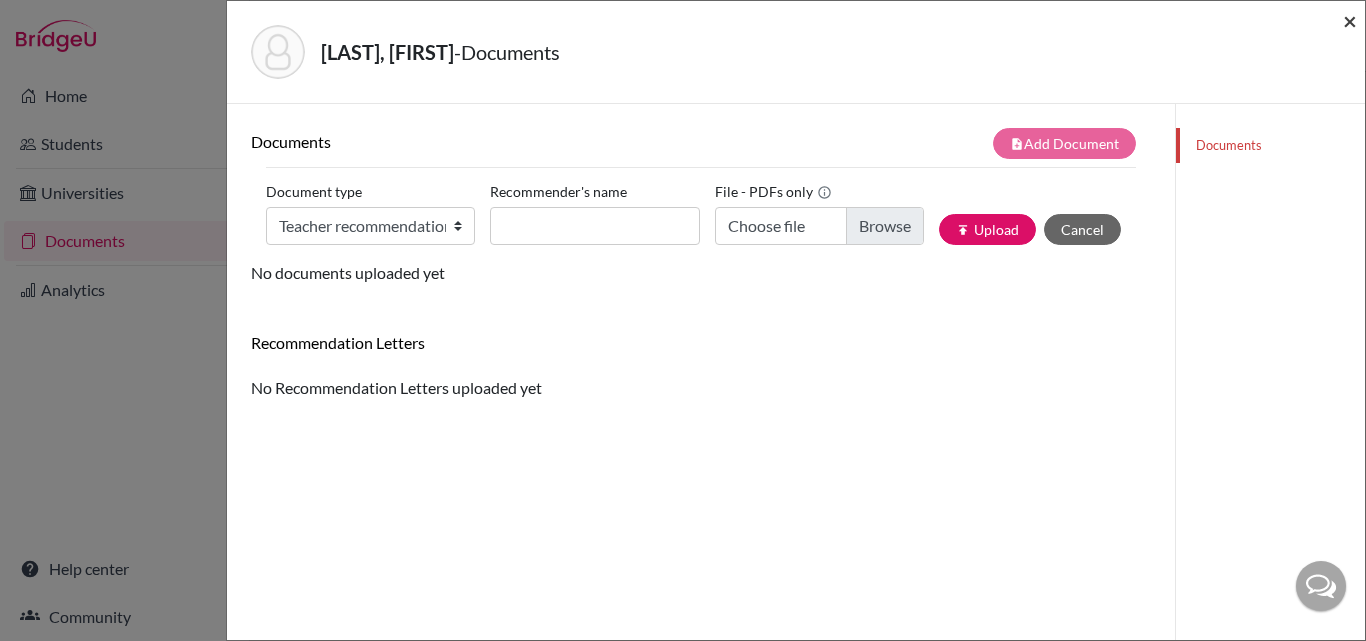 click on "×" at bounding box center [1350, 20] 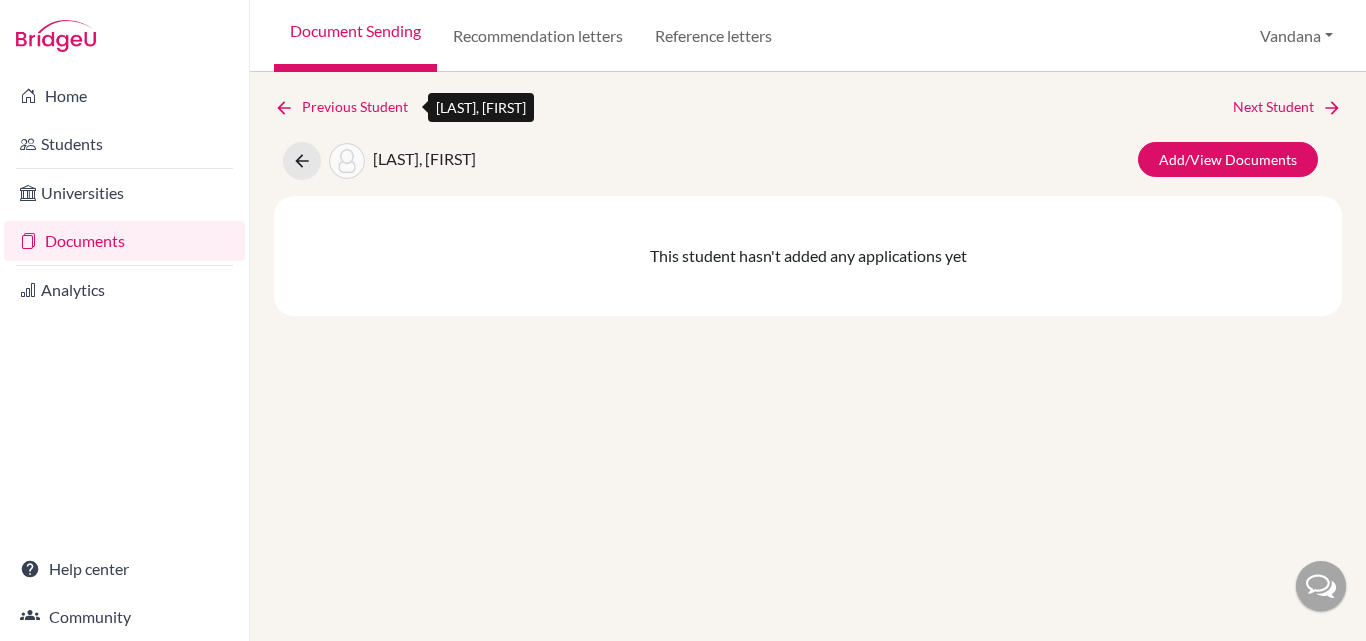 click on "Previous Student" at bounding box center [349, 107] 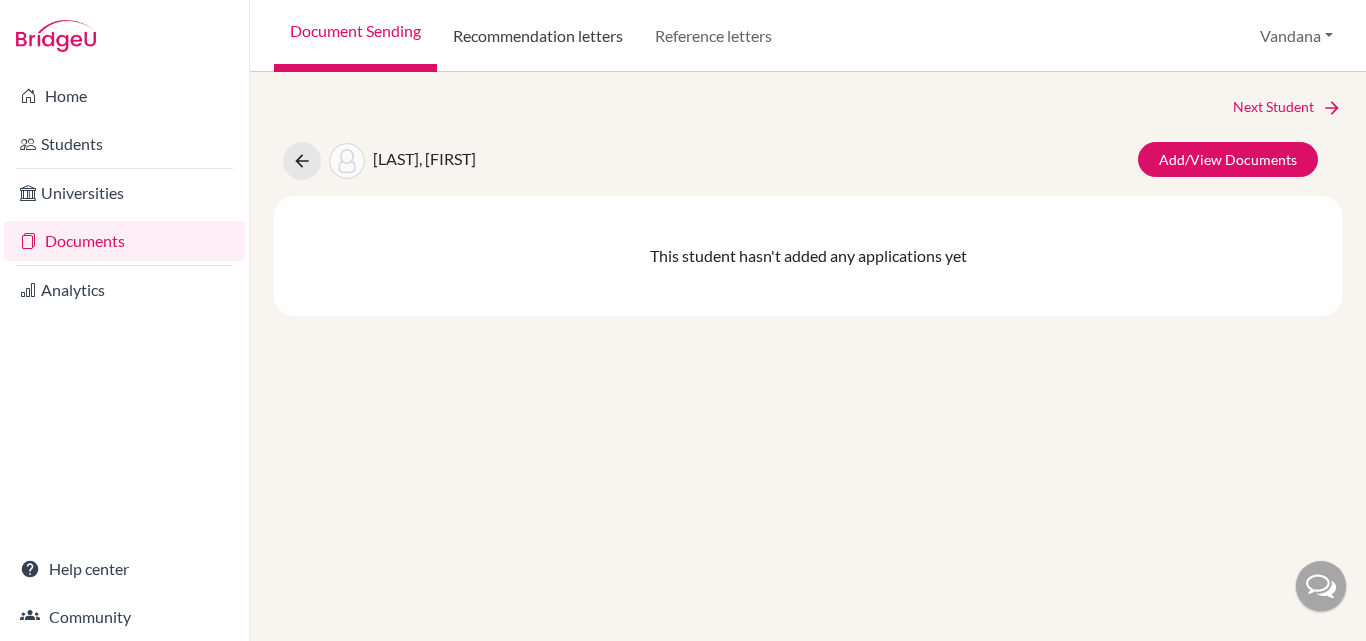 click on "Recommendation letters" at bounding box center (538, 36) 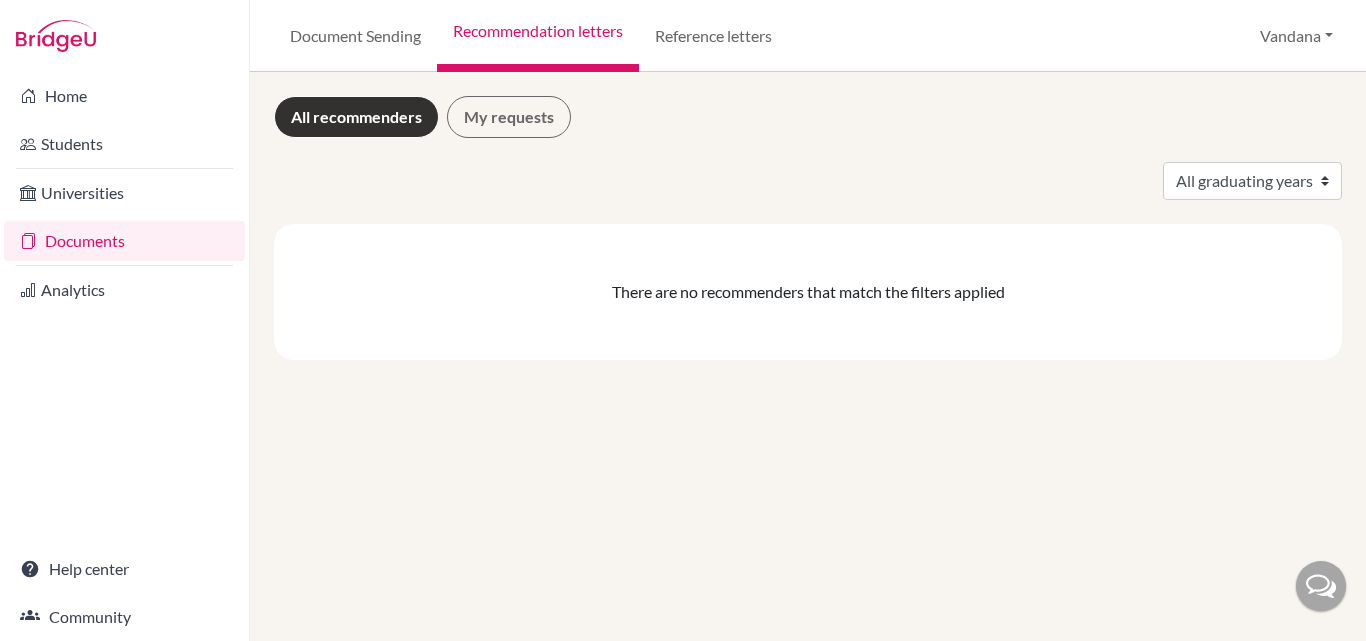 scroll, scrollTop: 0, scrollLeft: 0, axis: both 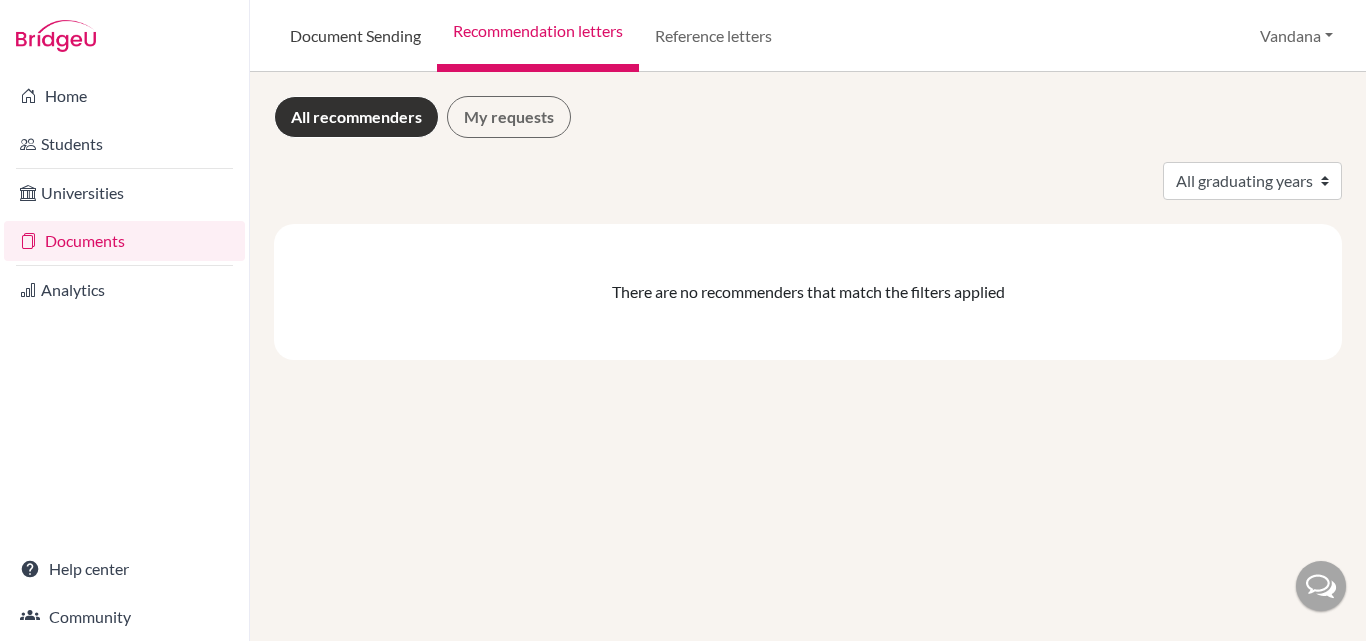 click on "Document Sending" at bounding box center (355, 36) 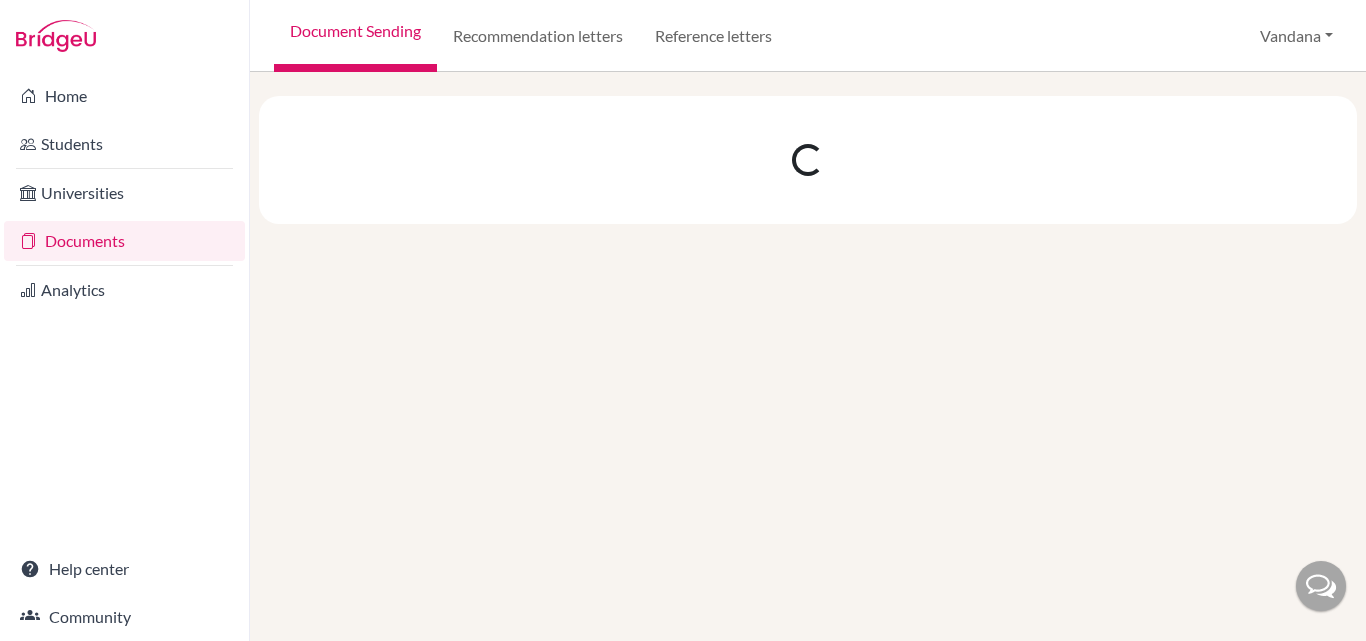 scroll, scrollTop: 0, scrollLeft: 0, axis: both 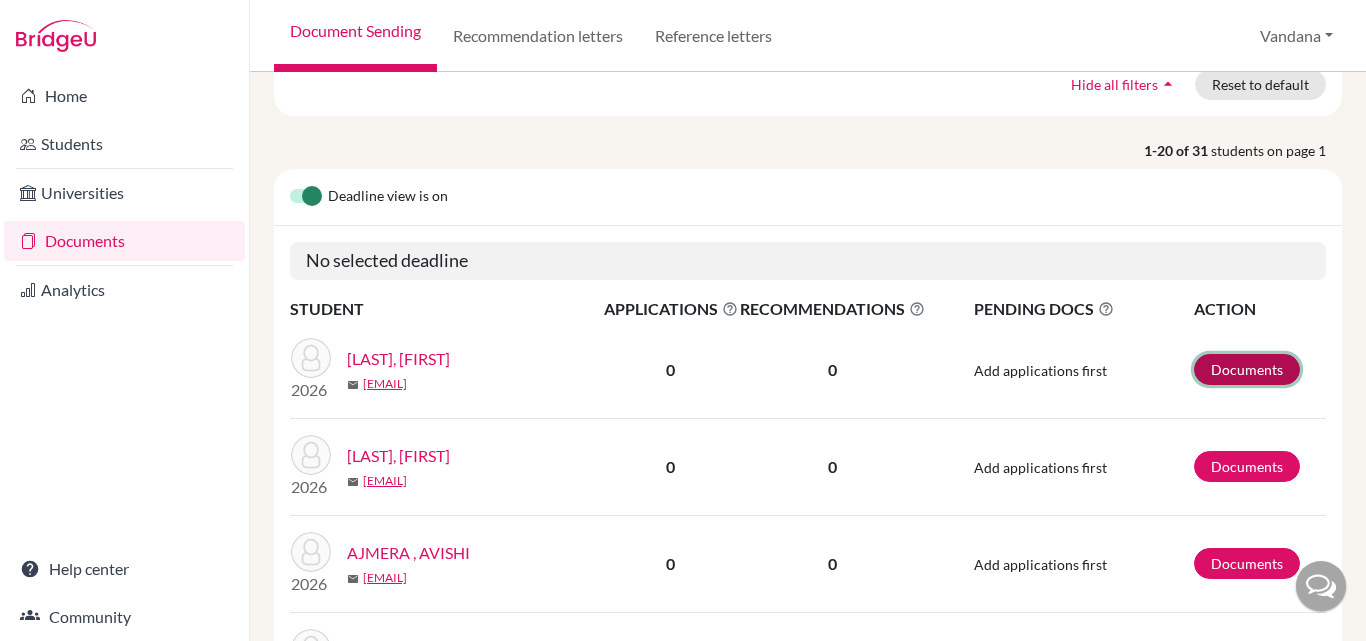 click on "Documents" at bounding box center [1247, 369] 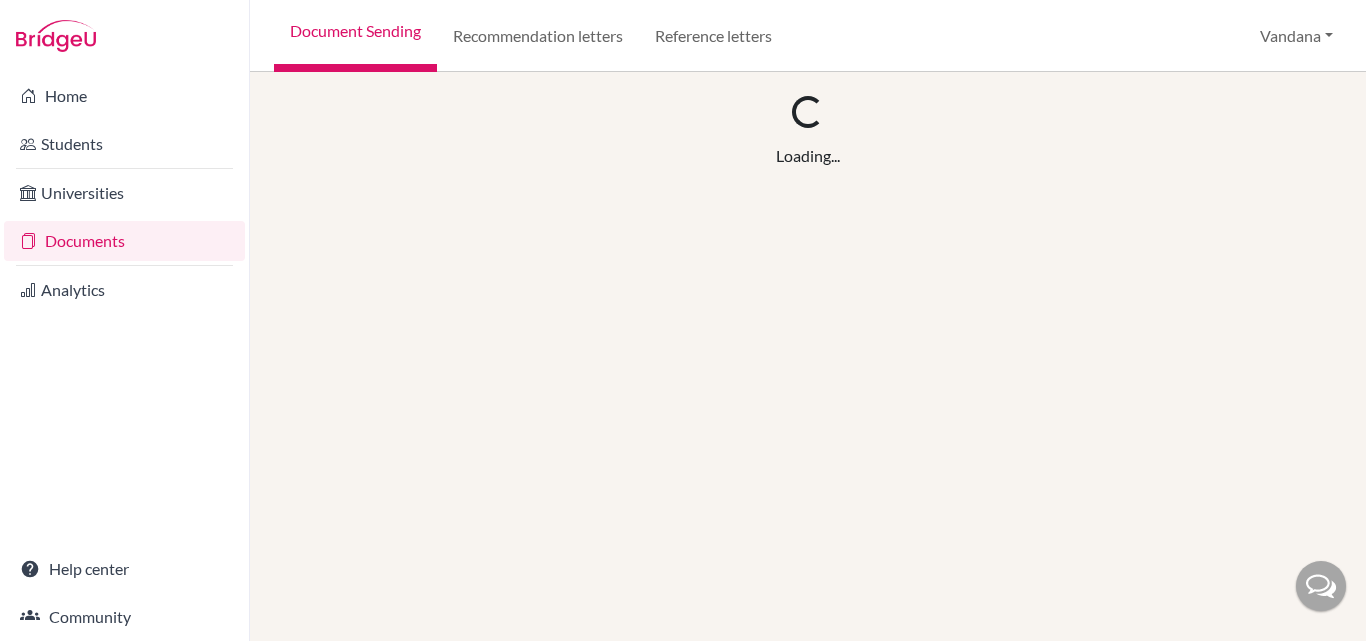 scroll, scrollTop: 0, scrollLeft: 0, axis: both 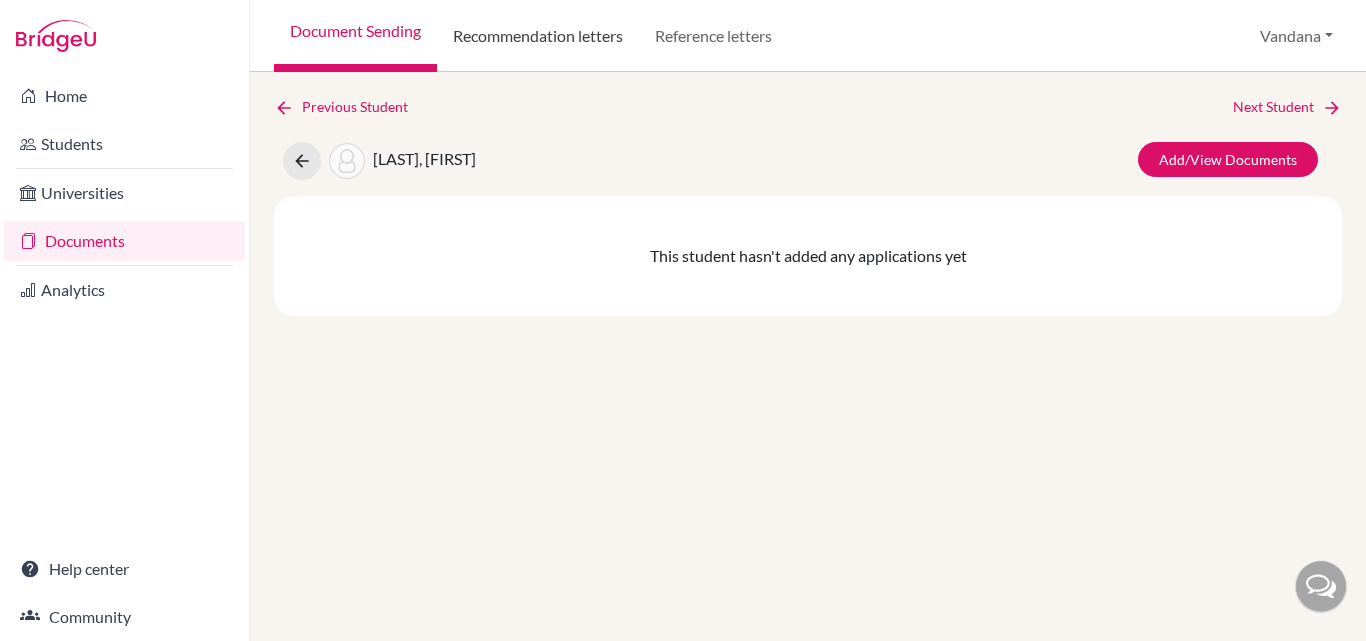 click on "Recommendation letters" at bounding box center [538, 36] 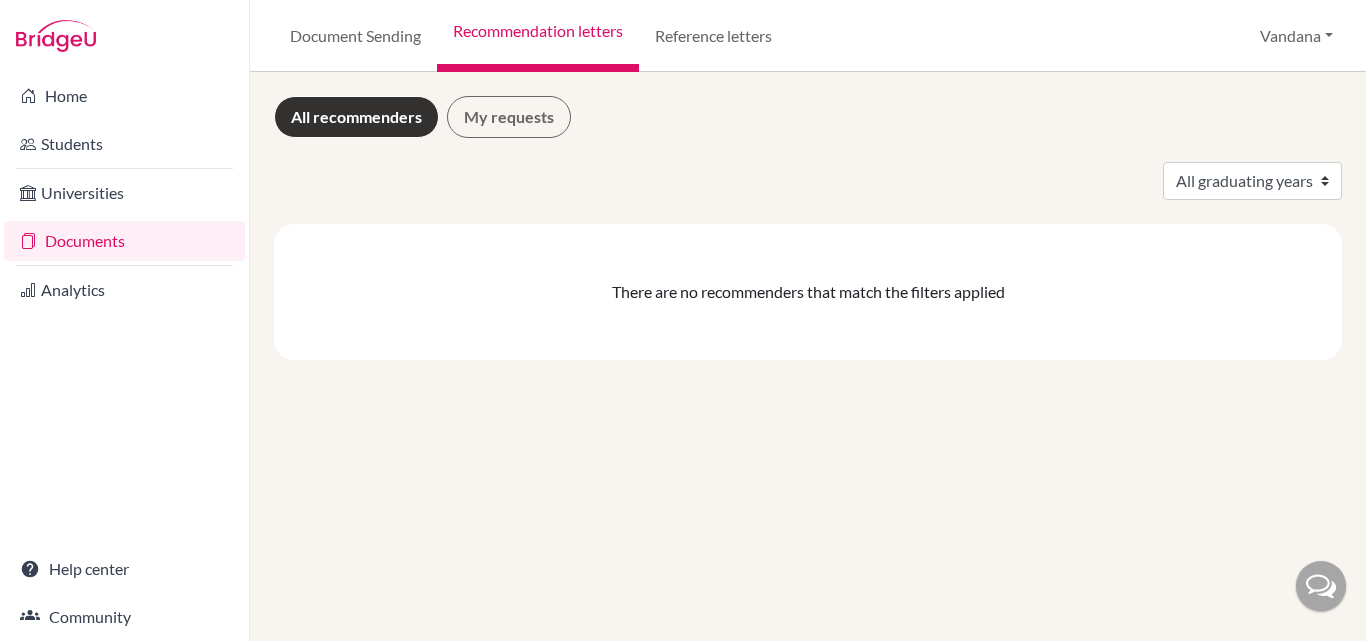 scroll, scrollTop: 0, scrollLeft: 0, axis: both 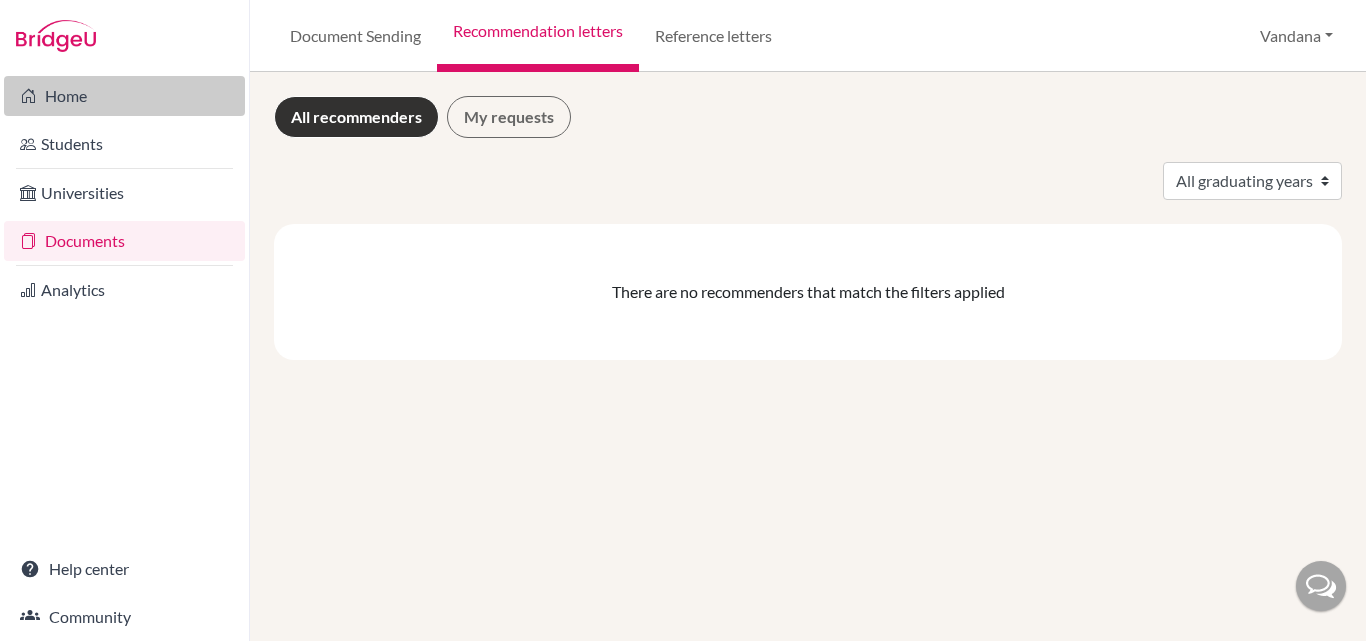 click on "Home" at bounding box center [124, 96] 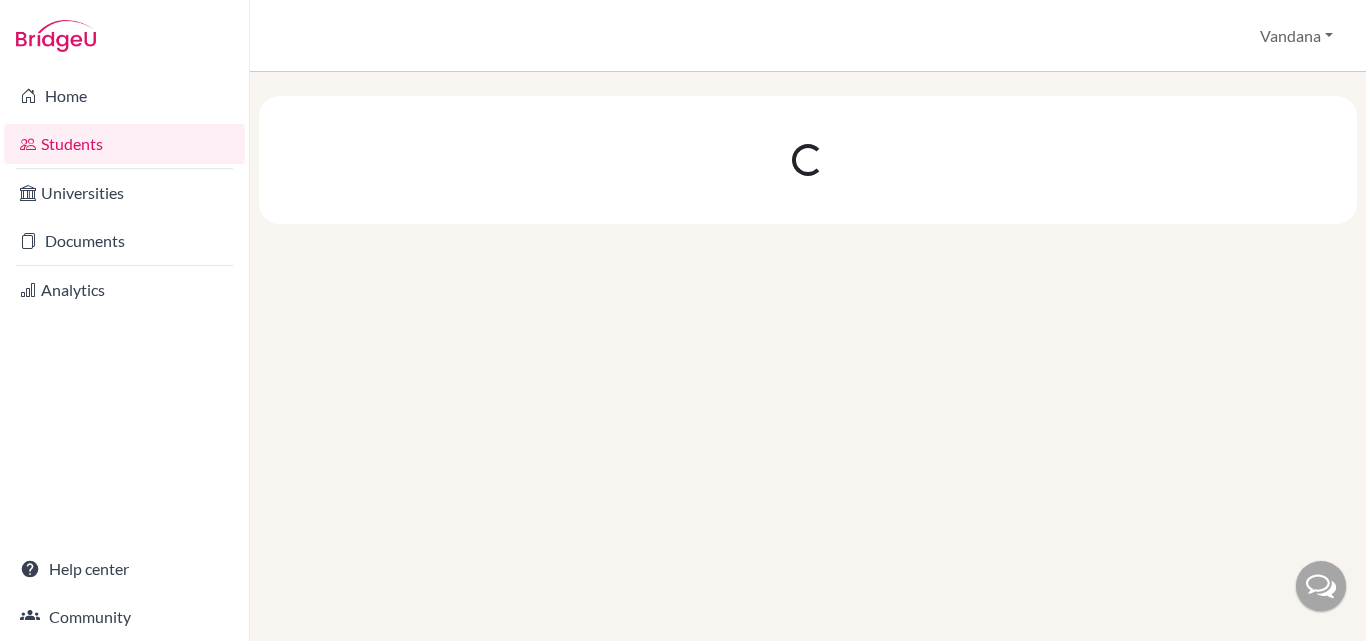 scroll, scrollTop: 0, scrollLeft: 0, axis: both 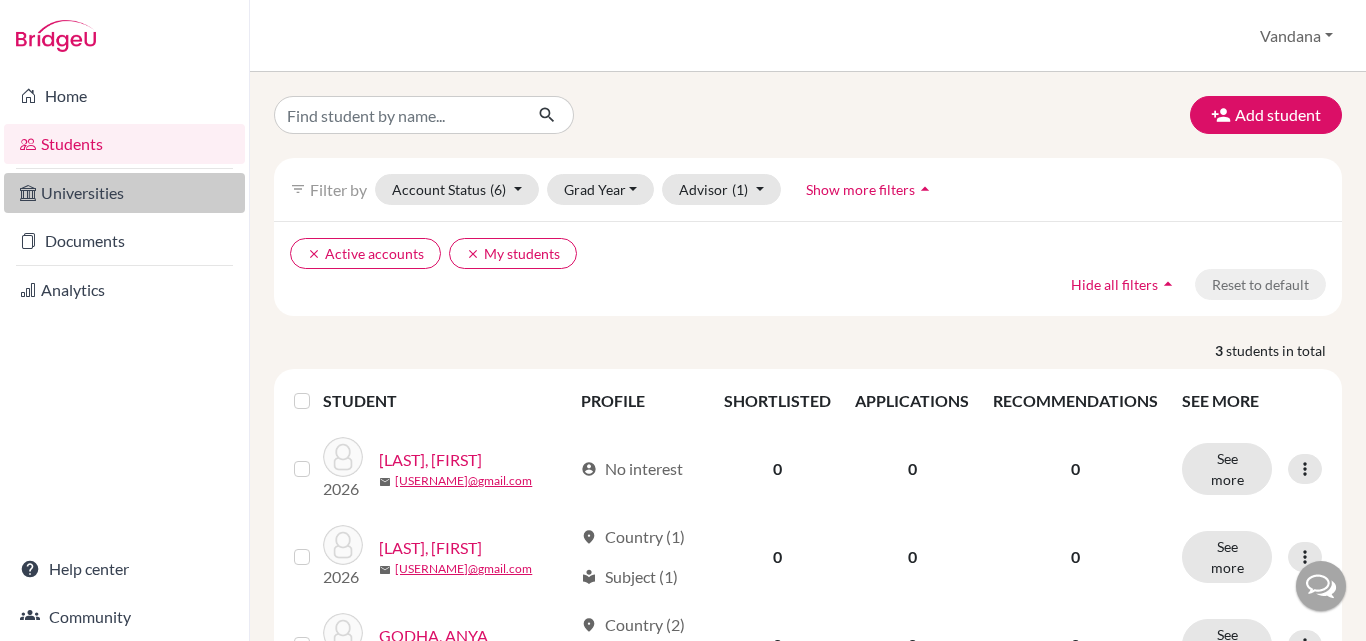 click on "Universities" at bounding box center [124, 193] 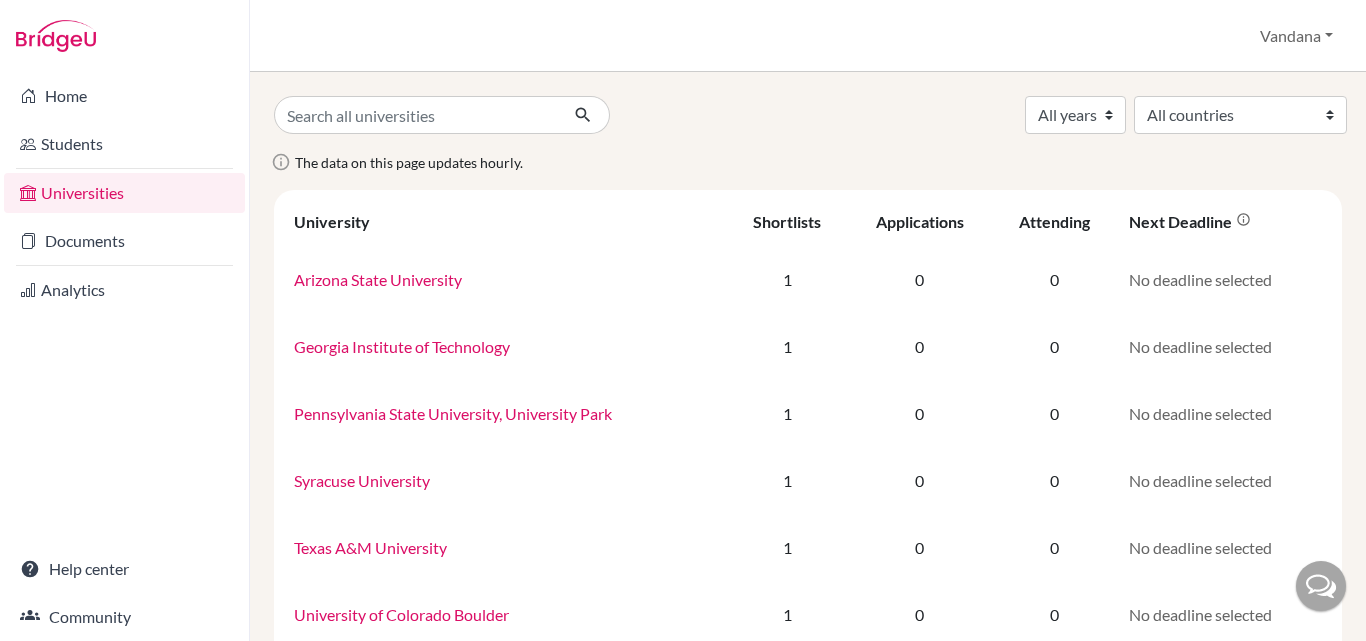 scroll, scrollTop: 0, scrollLeft: 0, axis: both 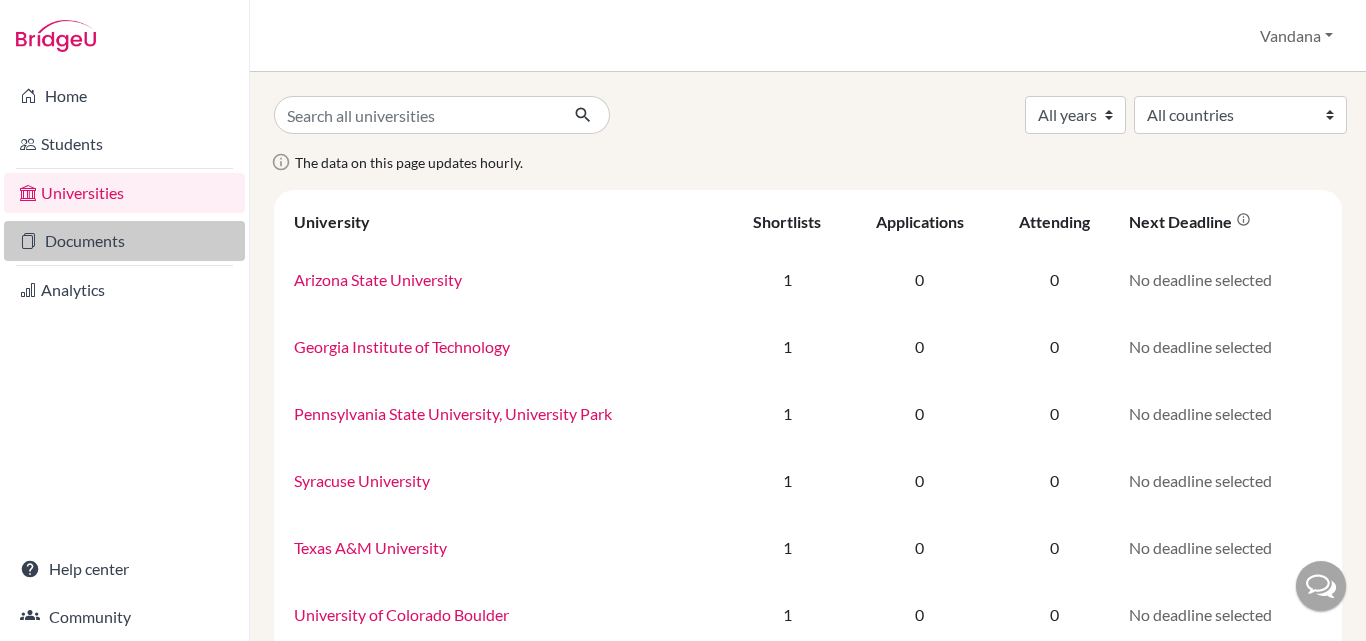 click on "Documents" at bounding box center [124, 241] 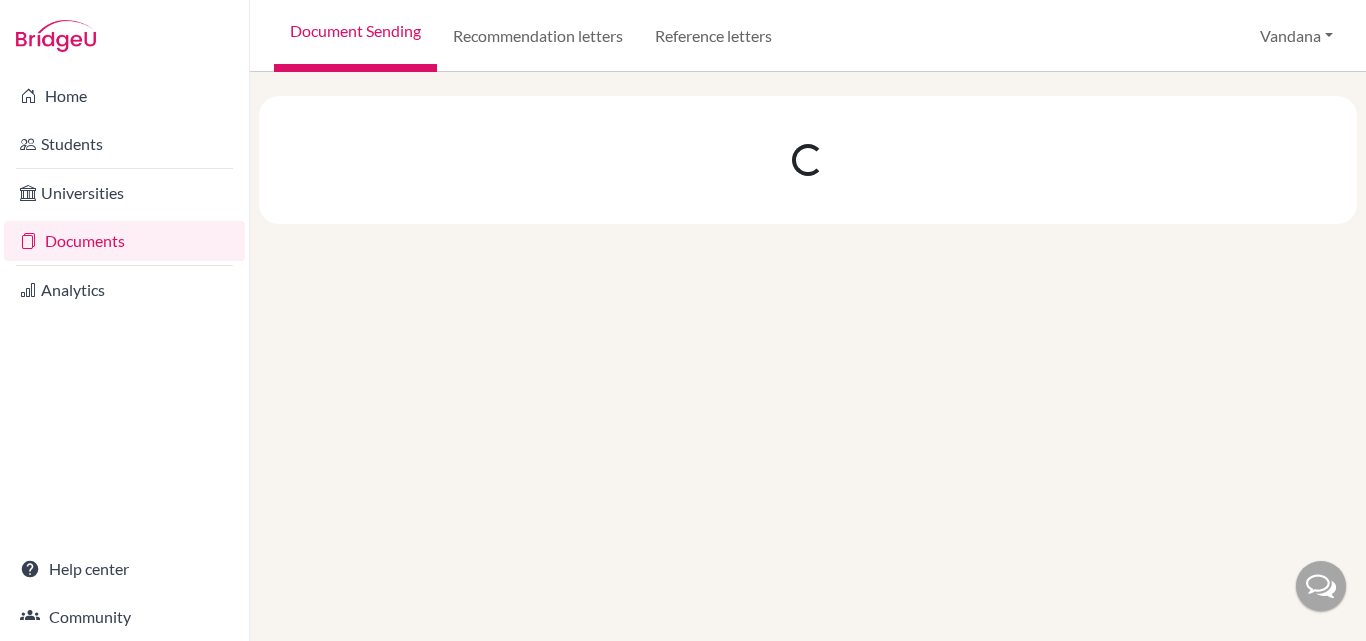 scroll, scrollTop: 0, scrollLeft: 0, axis: both 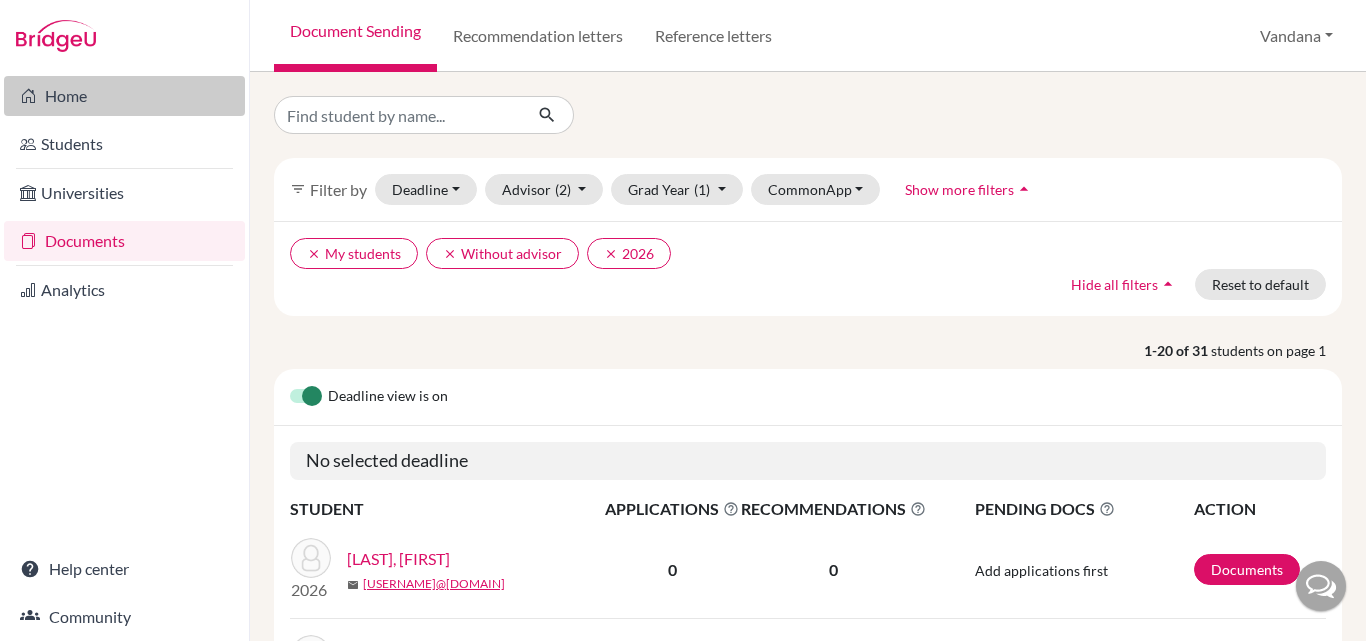 click on "Home" at bounding box center (124, 96) 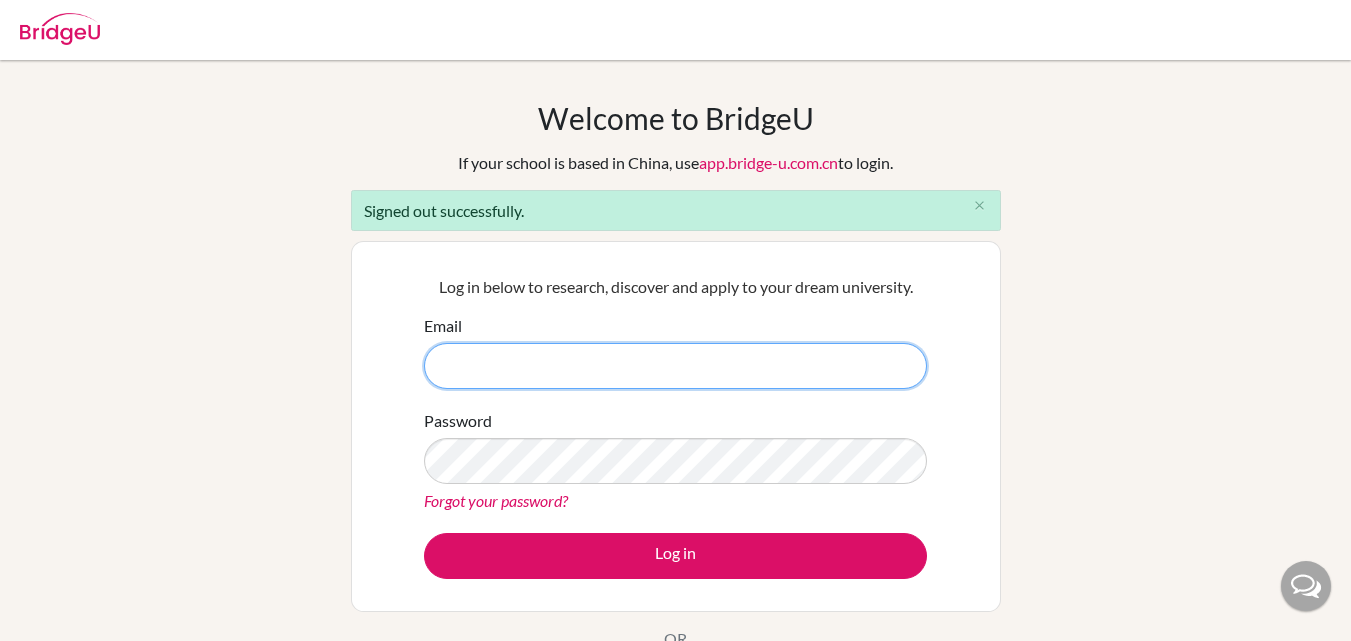 scroll, scrollTop: 0, scrollLeft: 0, axis: both 